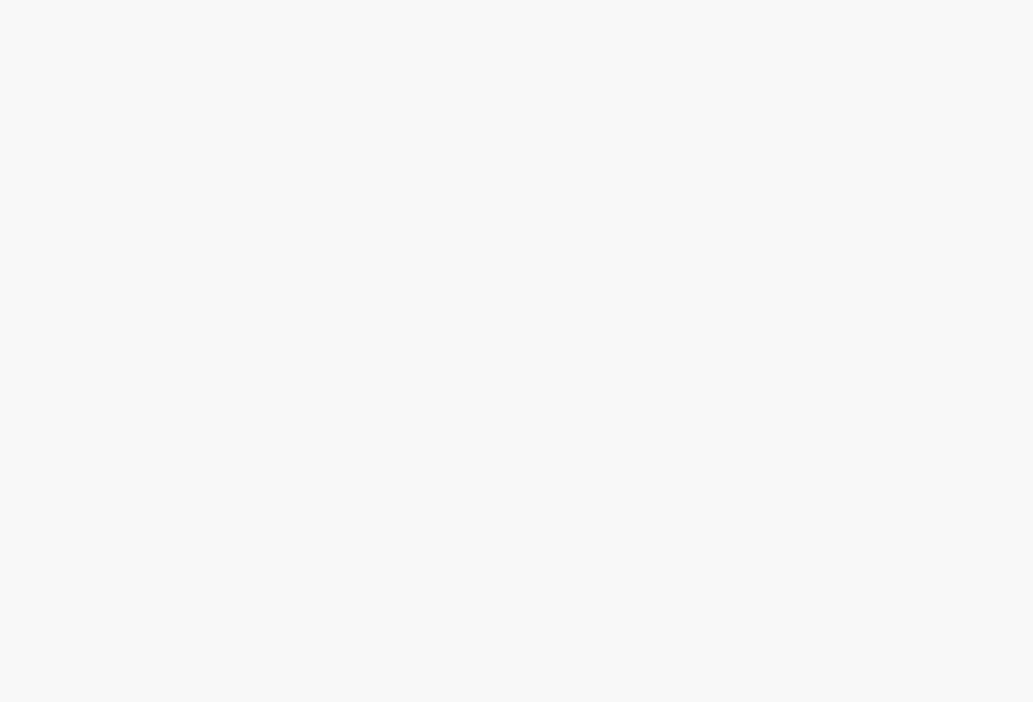 scroll, scrollTop: 0, scrollLeft: 0, axis: both 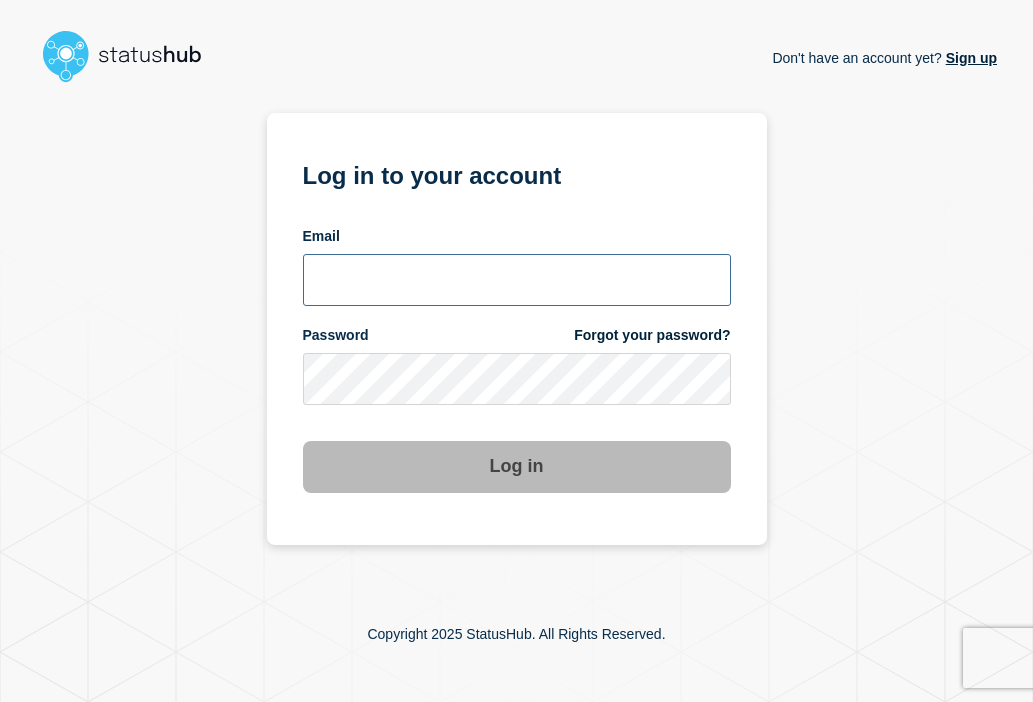 type on "navidad@msu.edu" 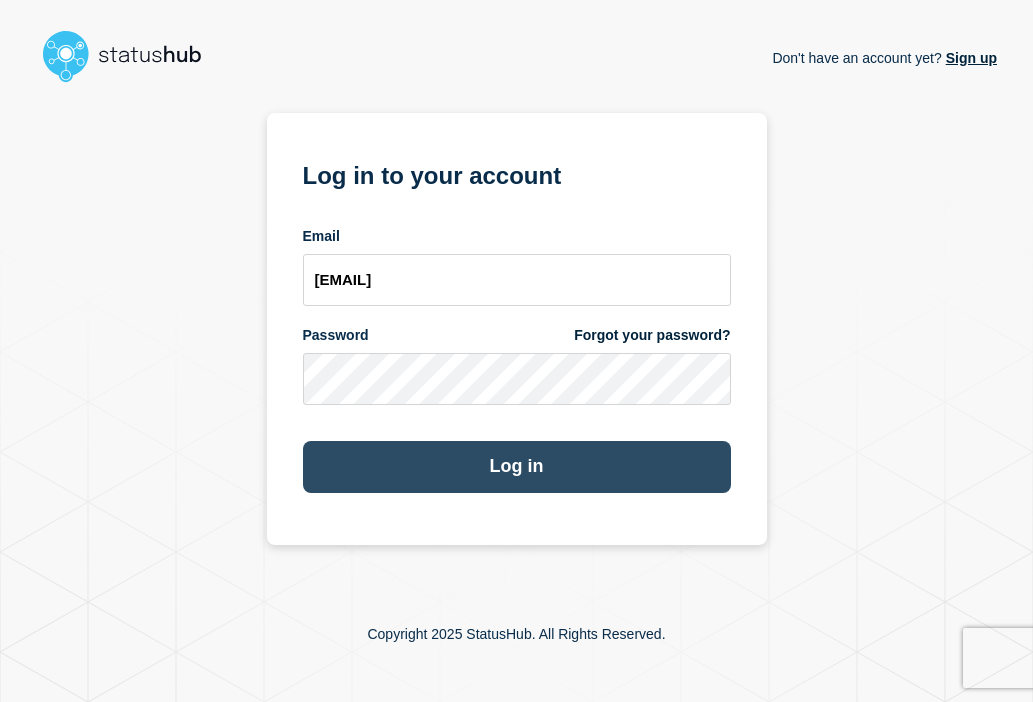click on "Log in" at bounding box center [517, 467] 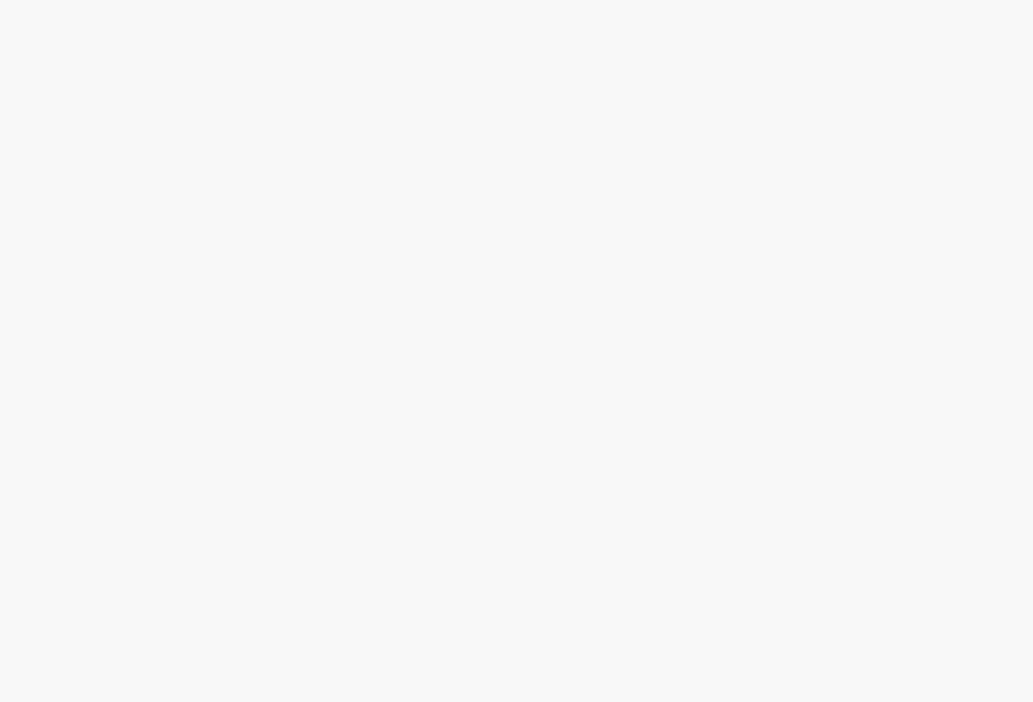 scroll, scrollTop: 0, scrollLeft: 0, axis: both 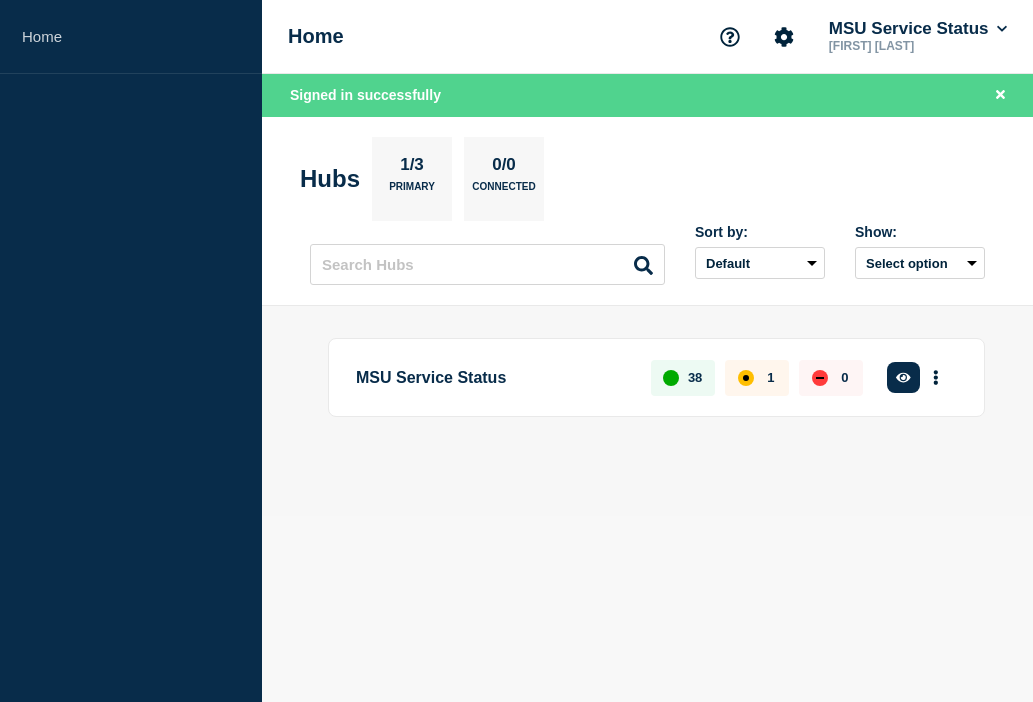 click on "MSU Service Status" at bounding box center (492, 377) 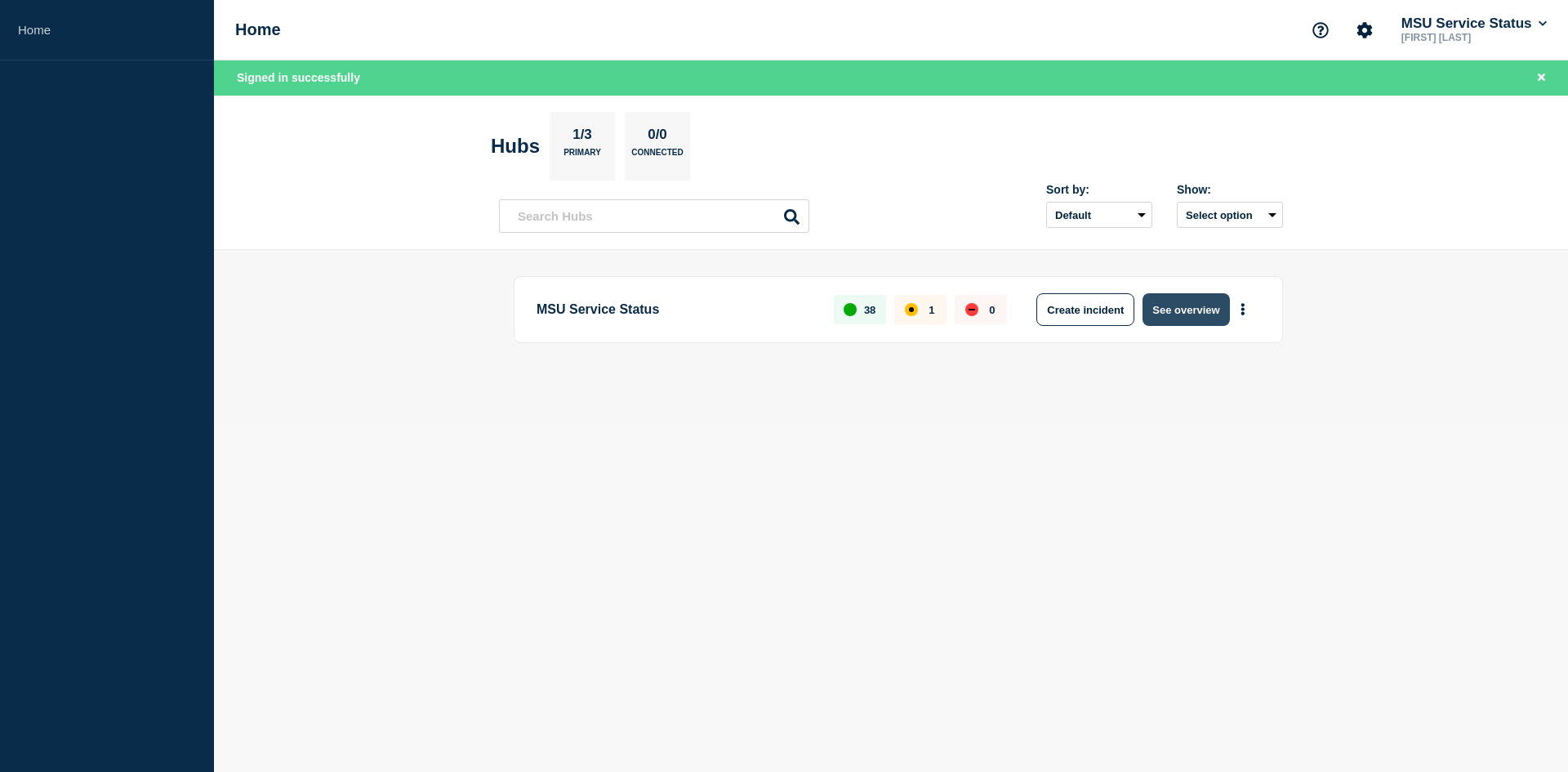 drag, startPoint x: 1192, startPoint y: 315, endPoint x: 1161, endPoint y: 305, distance: 32.572995 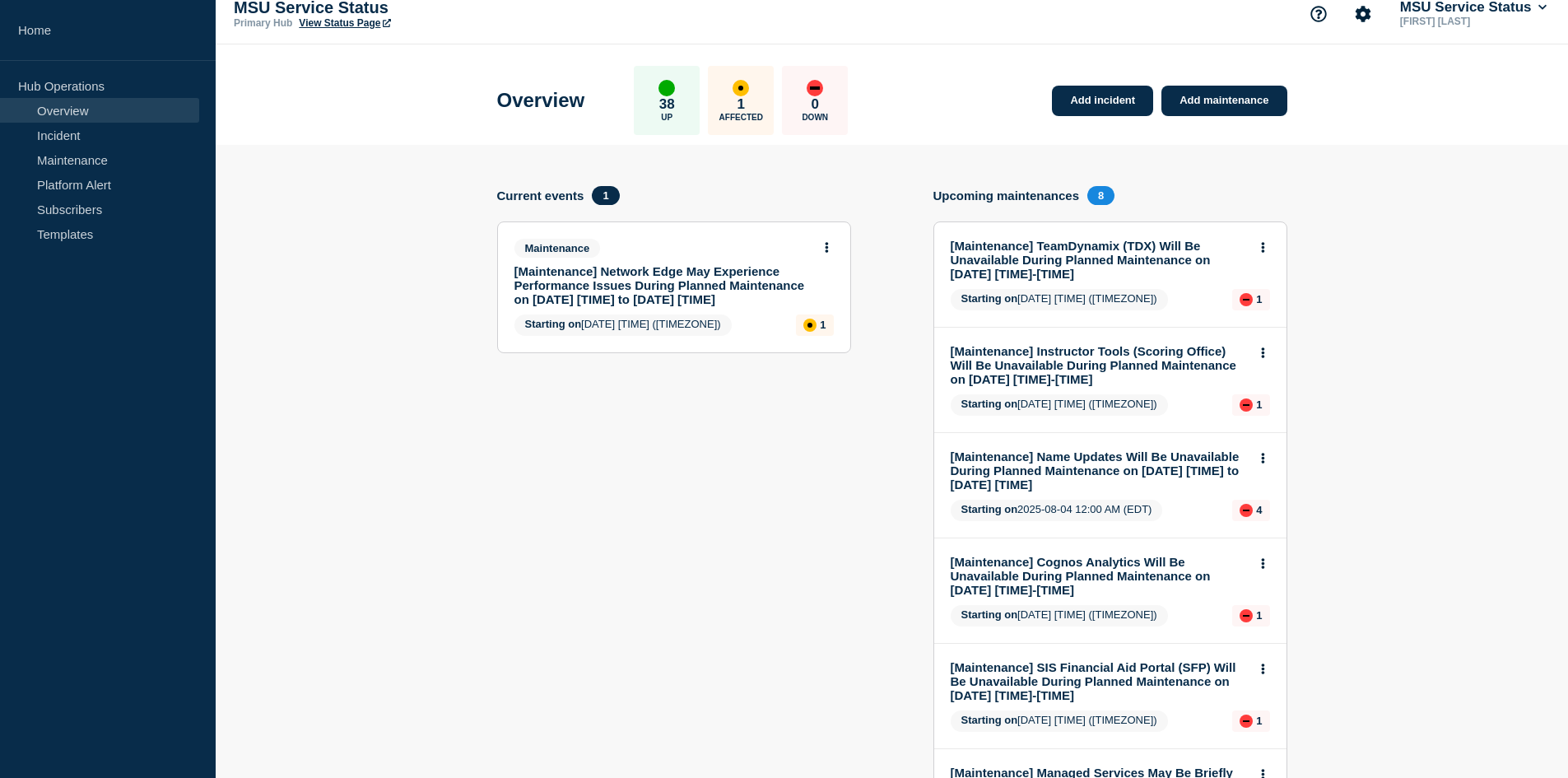 scroll, scrollTop: 14, scrollLeft: 0, axis: vertical 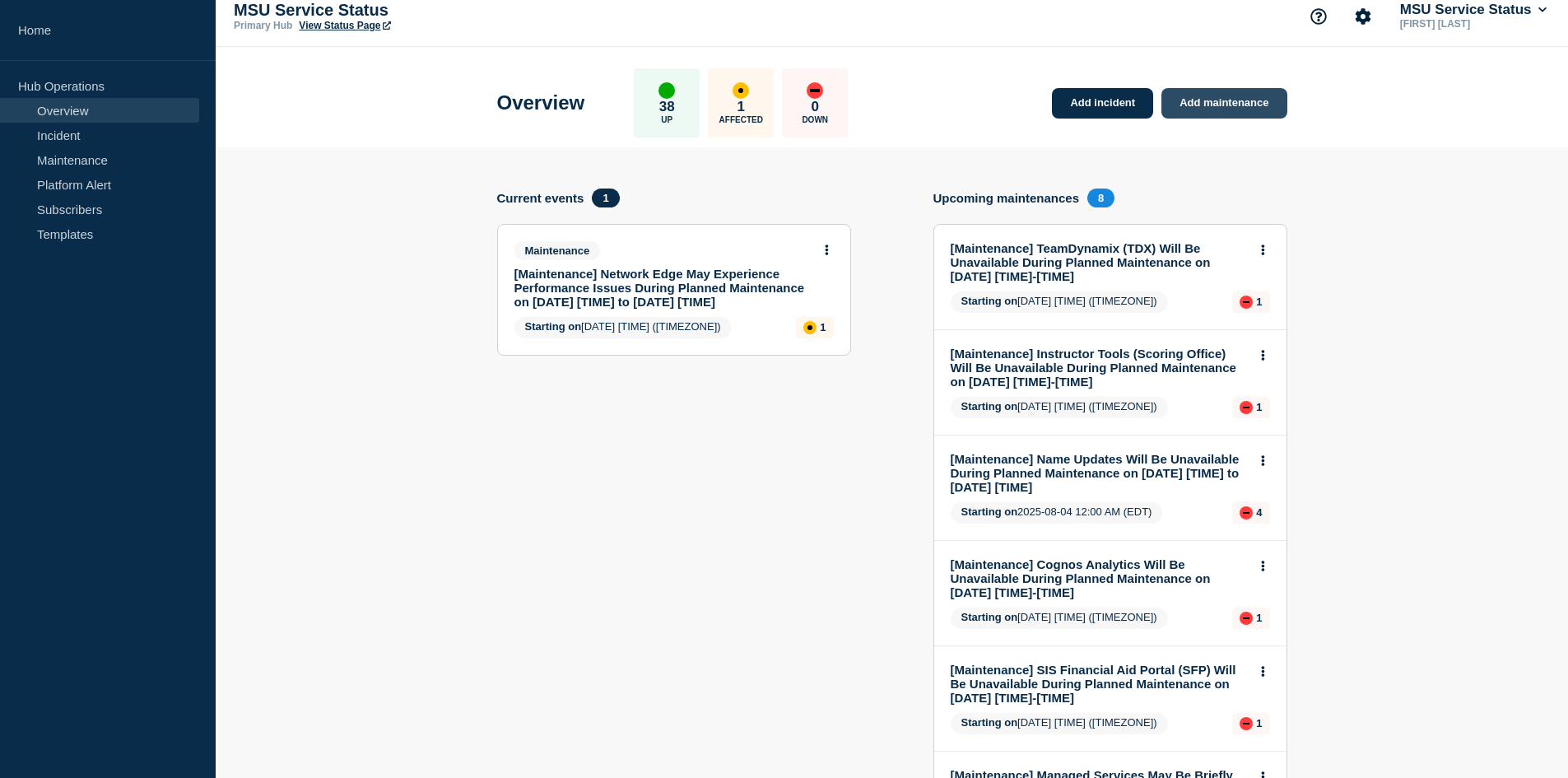 click on "Add maintenance" at bounding box center (1224, 103) 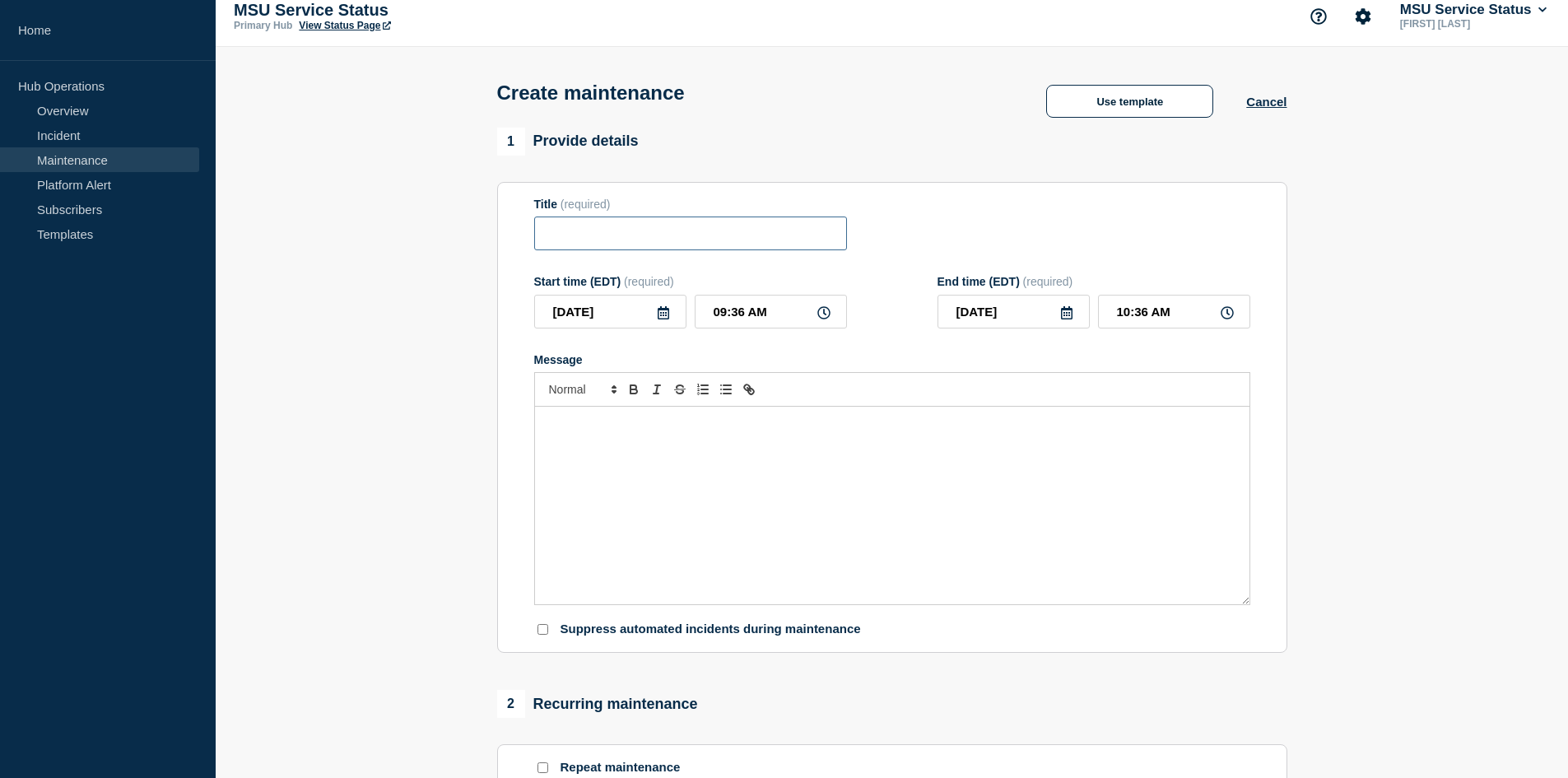 click at bounding box center [691, 233] 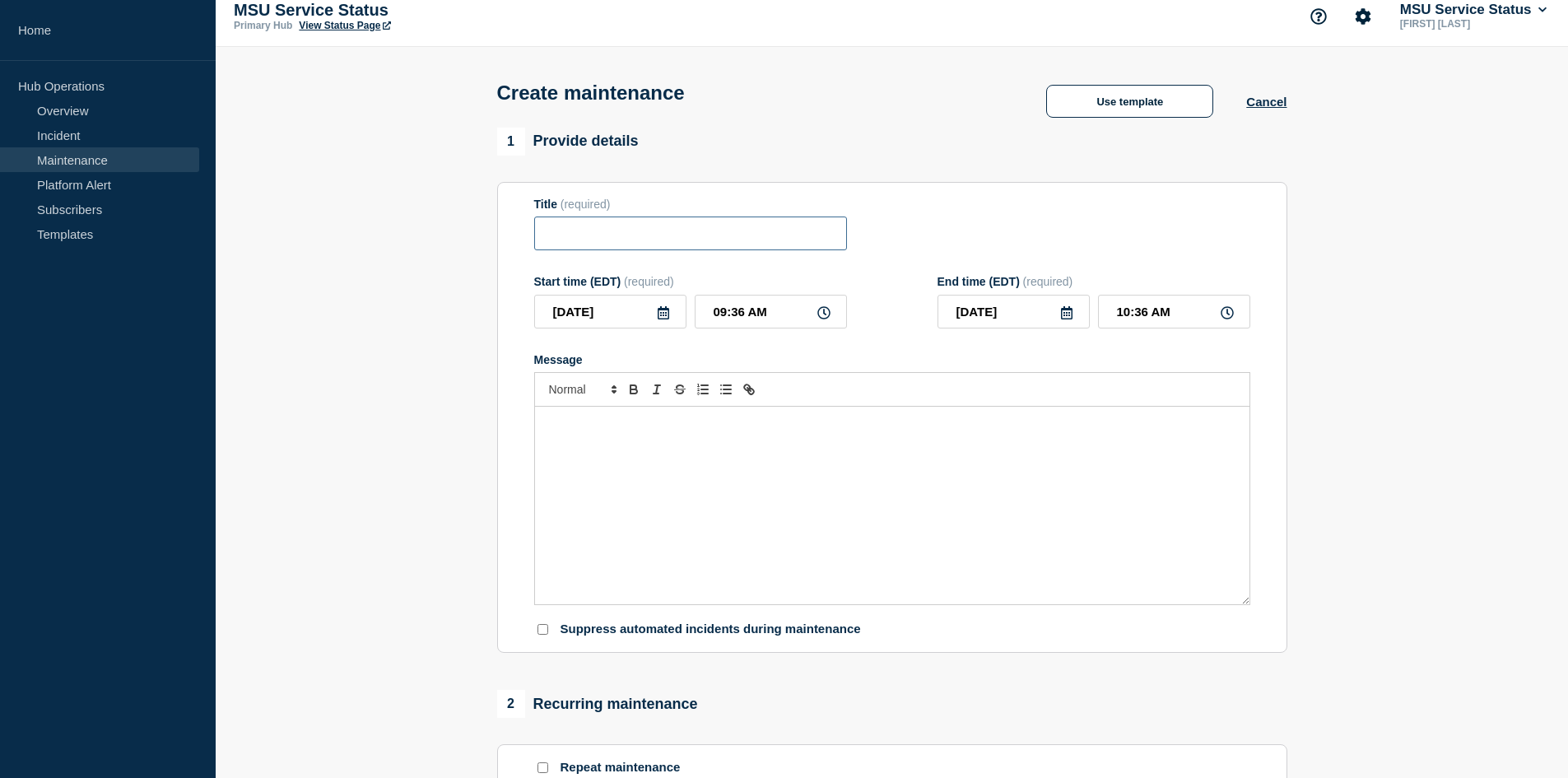 paste on "[Maintenance] Webhosting Will Be Unavailable During Planned Maintenance on [DATE] [TIME] to [DATE] [TIME]" 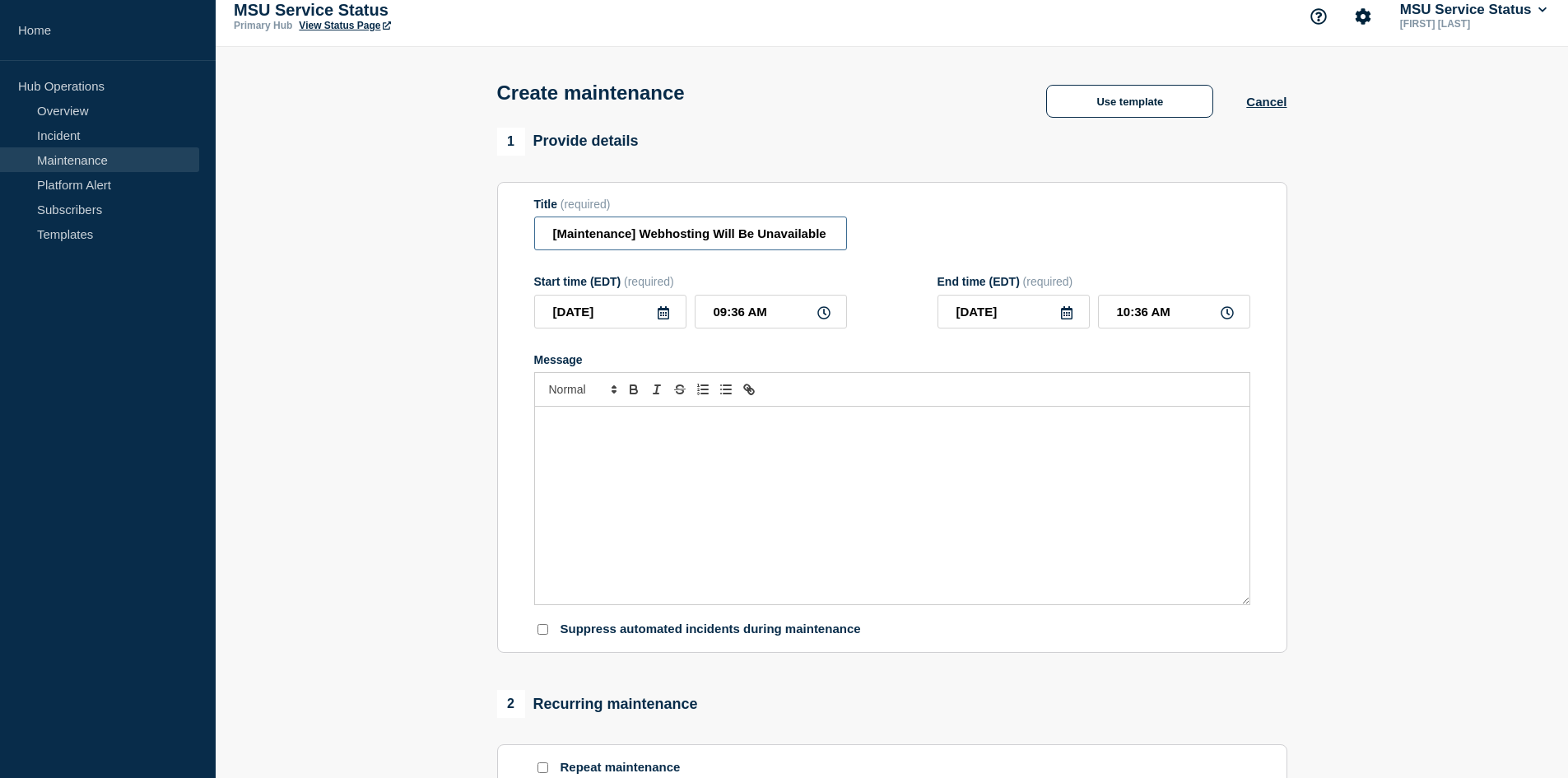scroll, scrollTop: 0, scrollLeft: 449, axis: horizontal 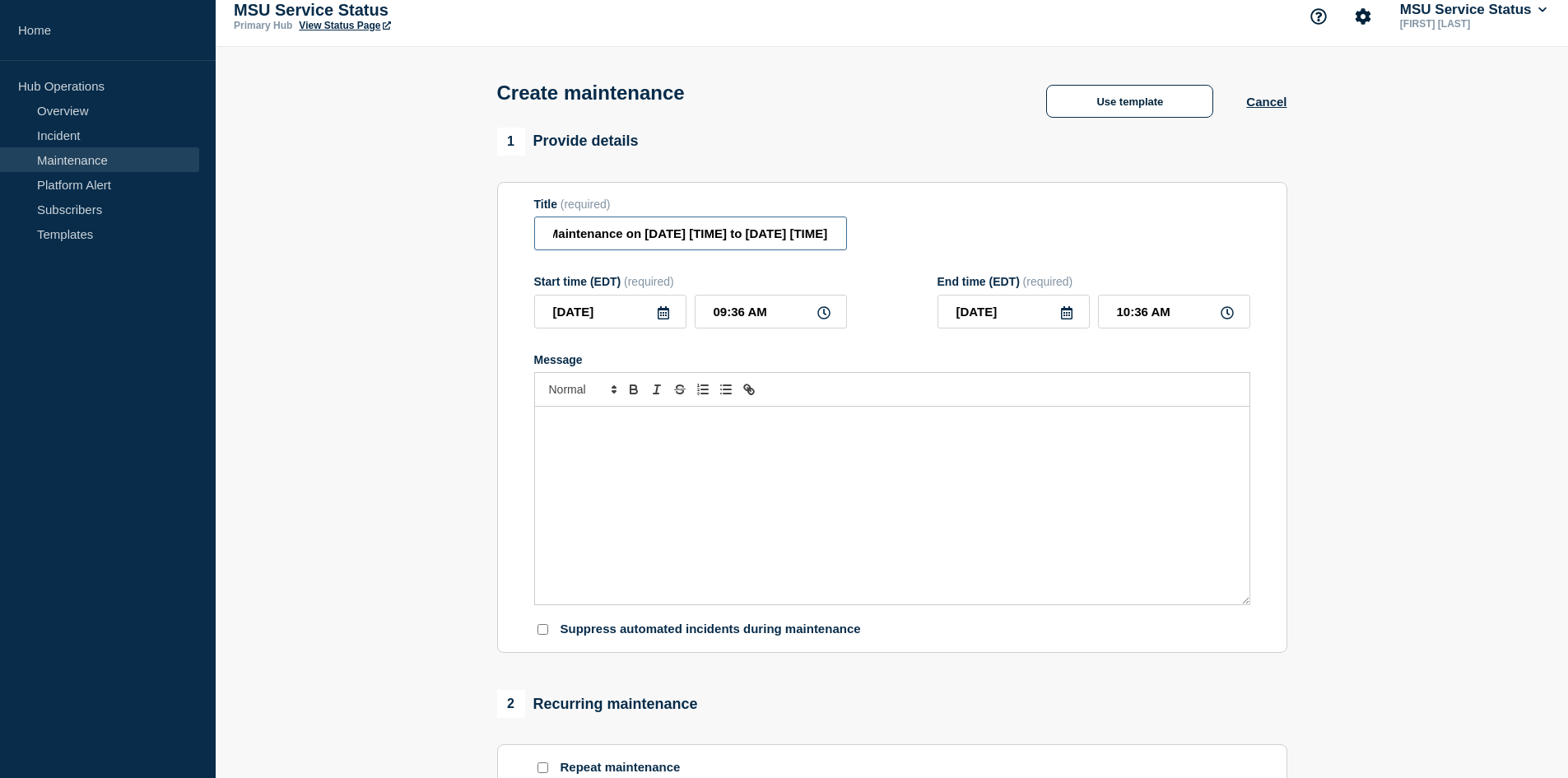 click on "[Maintenance] Webhosting Will Be Unavailable During Planned Maintenance on [DATE] [TIME] to [DATE] [TIME]" at bounding box center (691, 233) 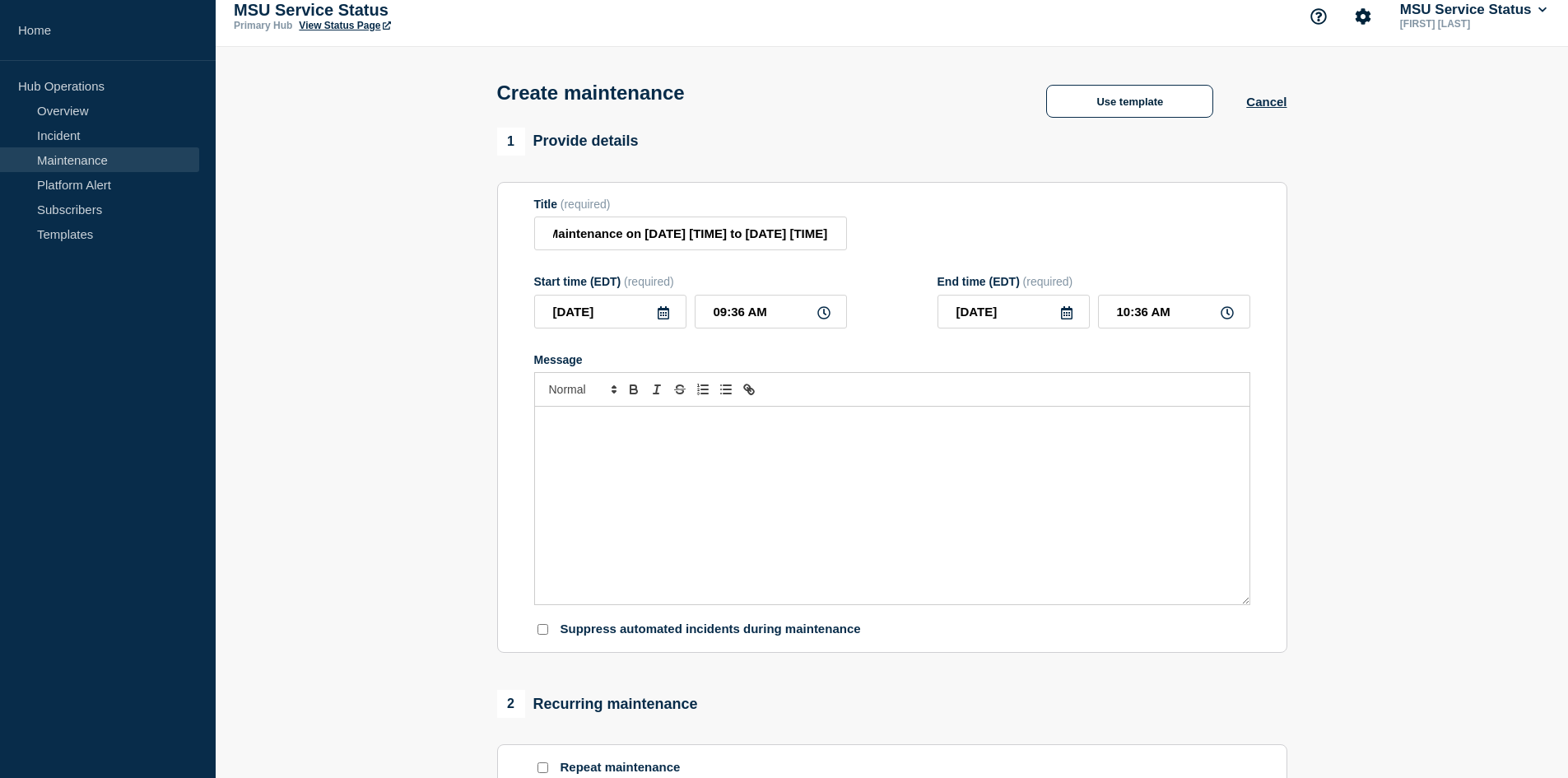 scroll, scrollTop: 0, scrollLeft: 0, axis: both 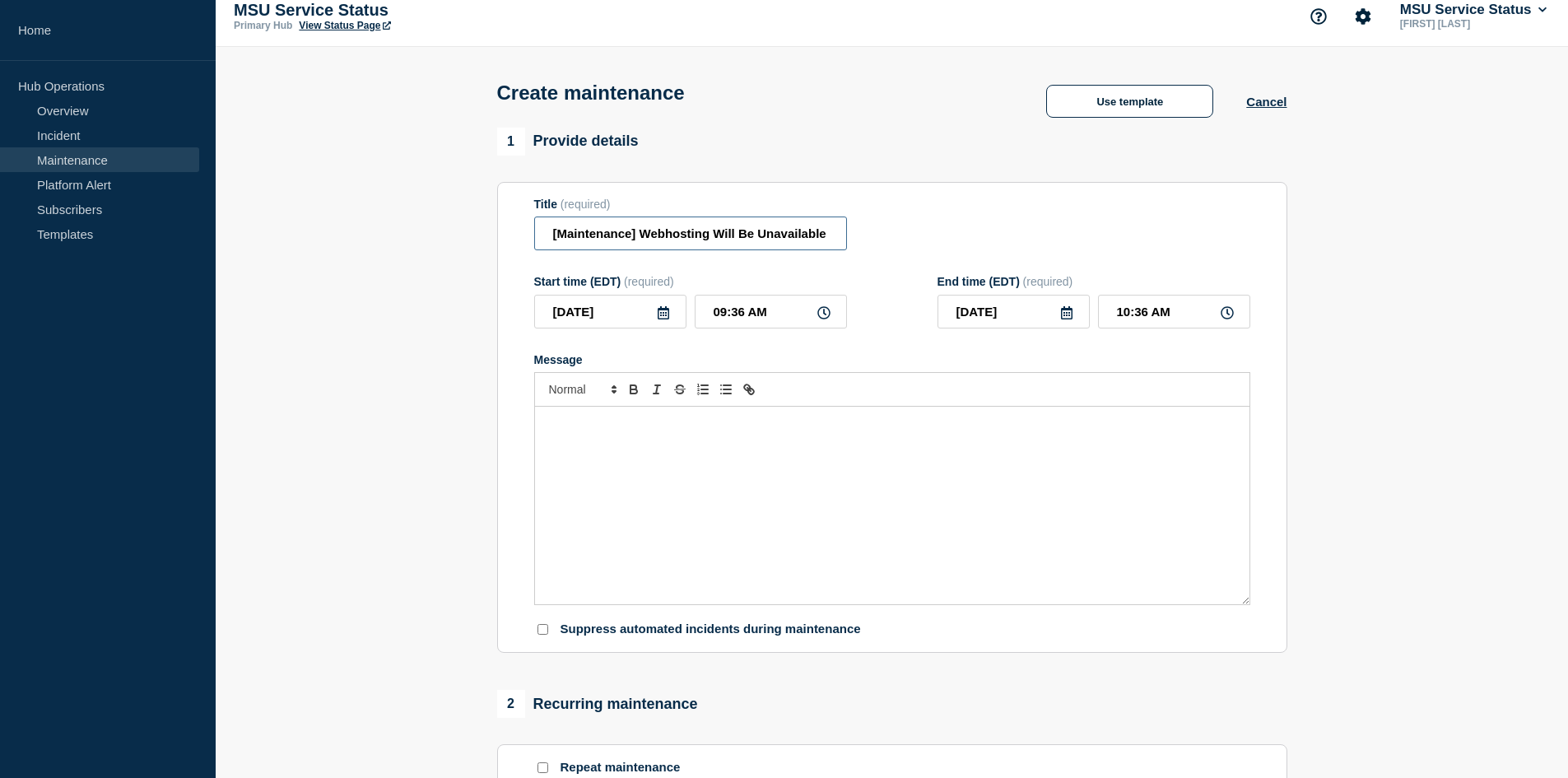 drag, startPoint x: 740, startPoint y: 238, endPoint x: 643, endPoint y: 233, distance: 97.12878 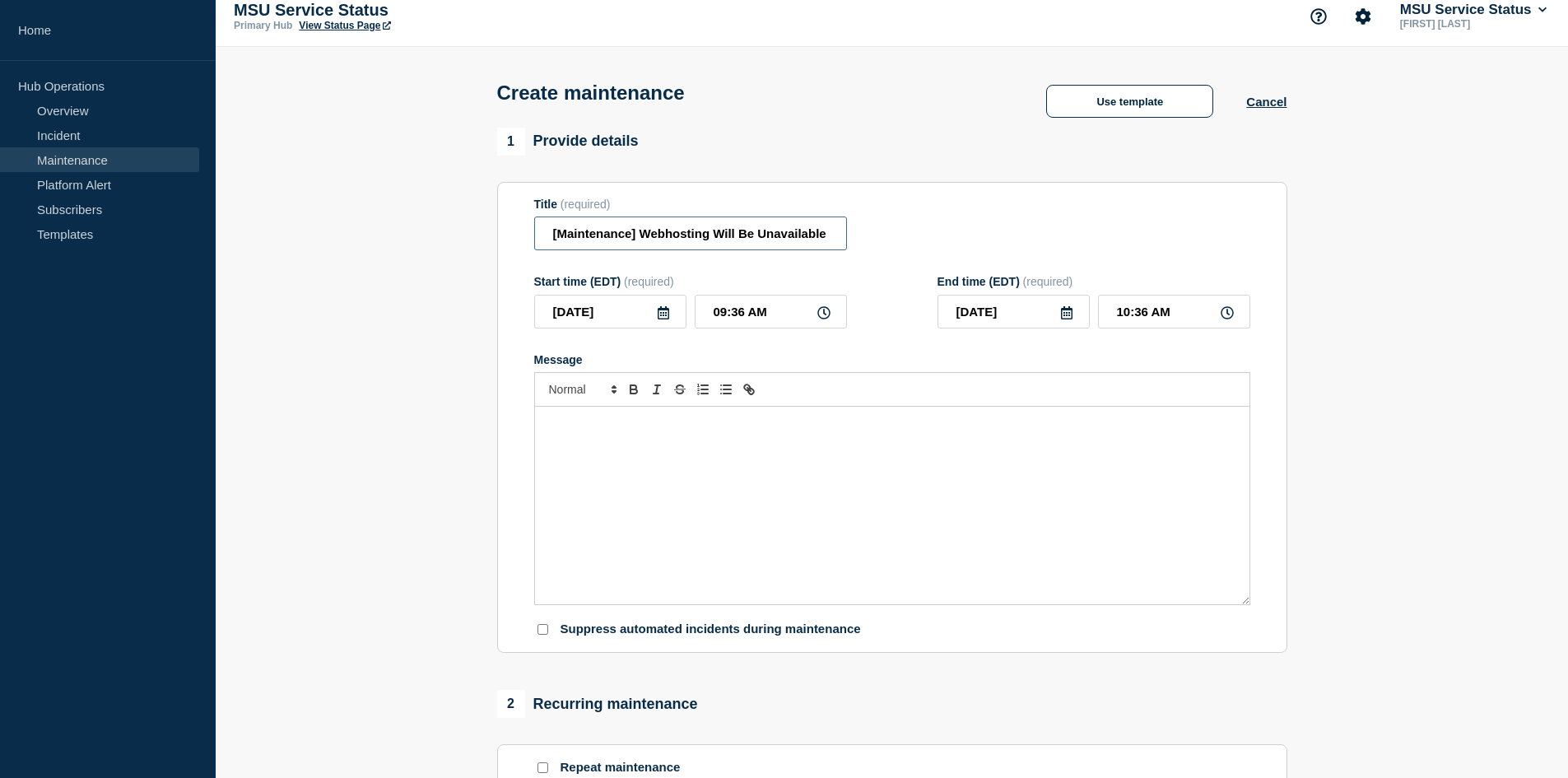click on "[Maintenance] Webhosting Will Be Unavailable During Planned Maintenance on [DATE] [TIME] to [DATE] [TIME]" at bounding box center (691, 233) 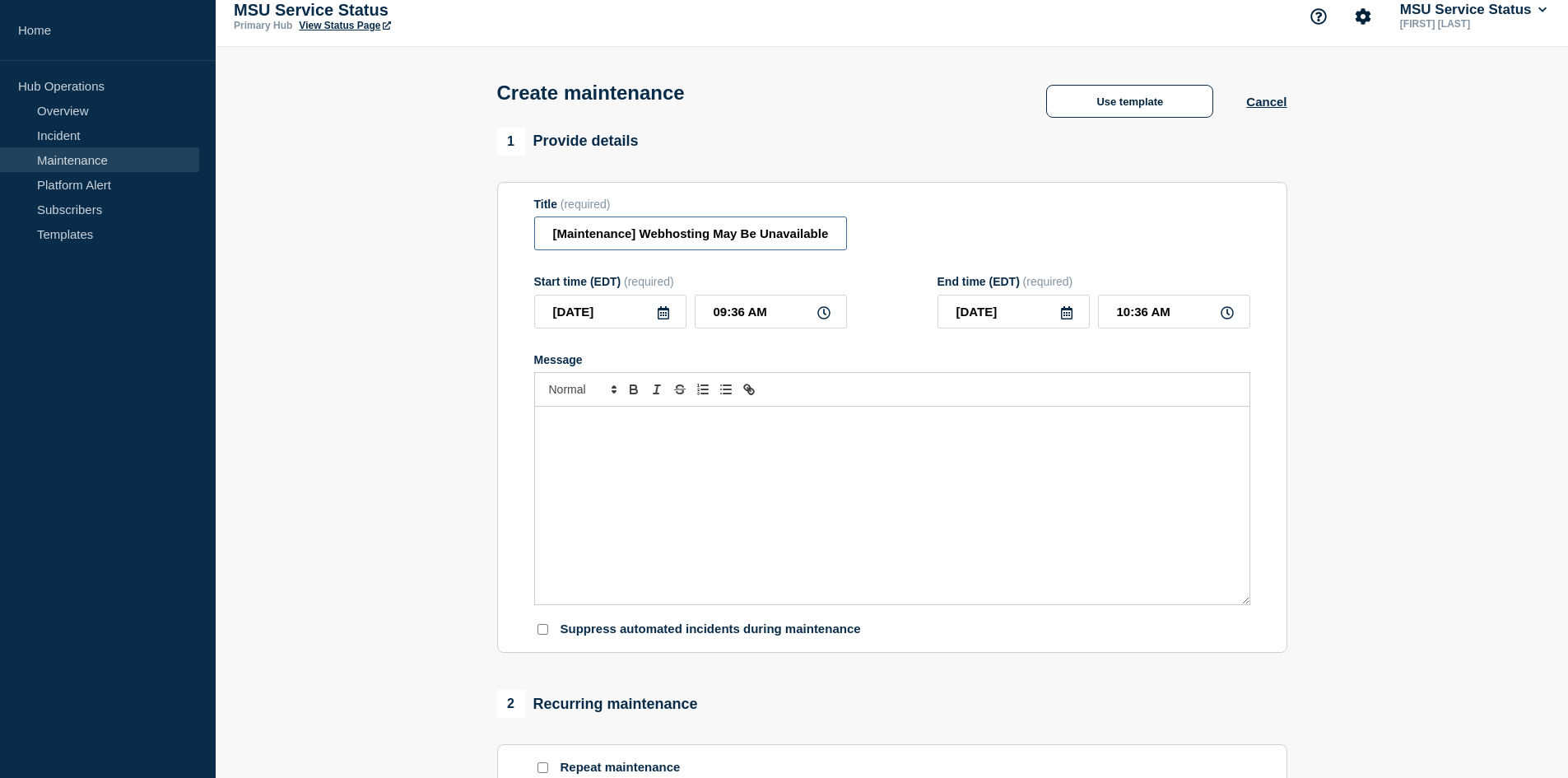 type on "[Maintenance] Webhosting May Be Unavailable During Planned Maintenance on [DATE] [TIME] to [DATE] [TIME]" 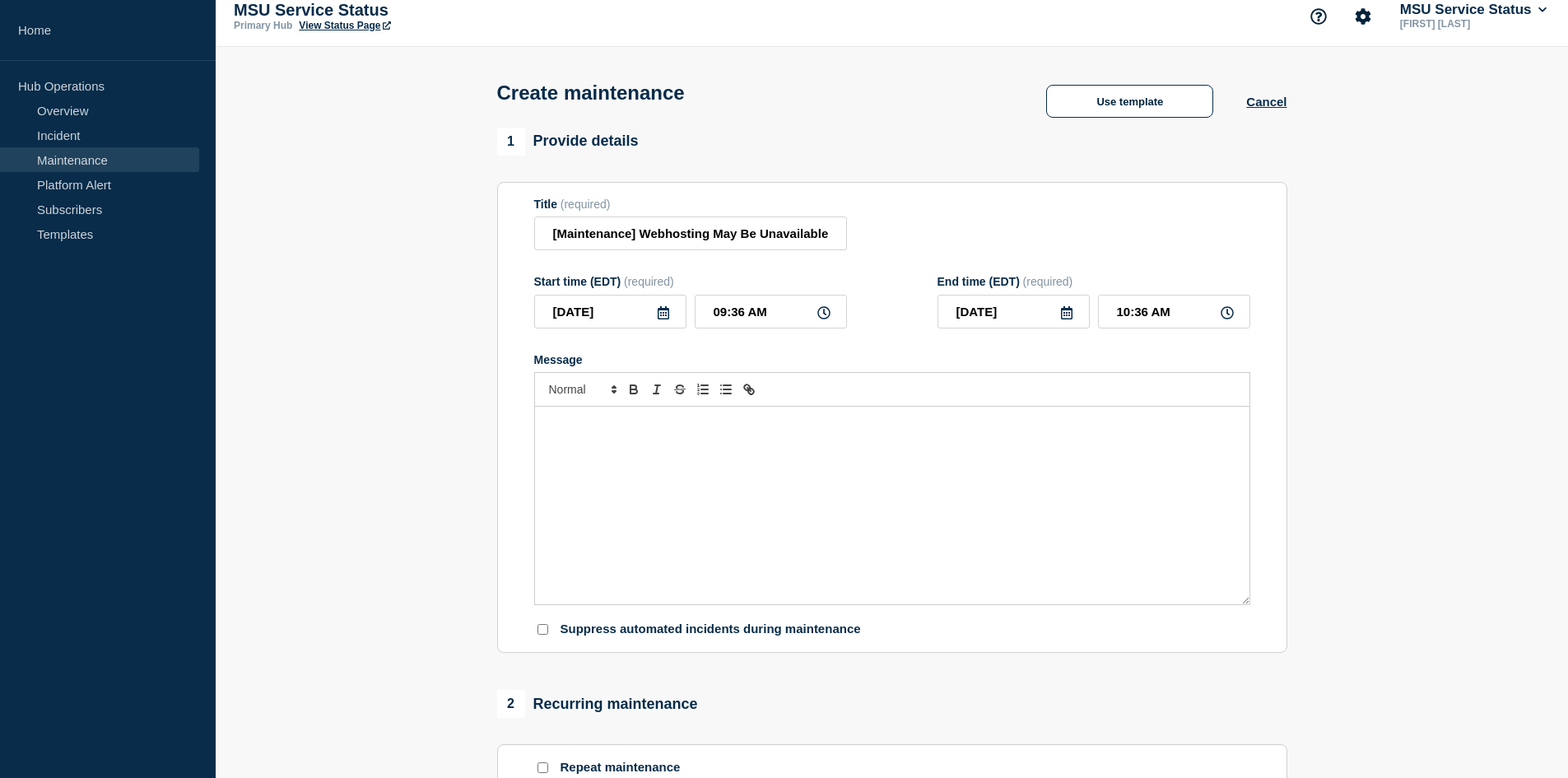 click at bounding box center (892, 505) 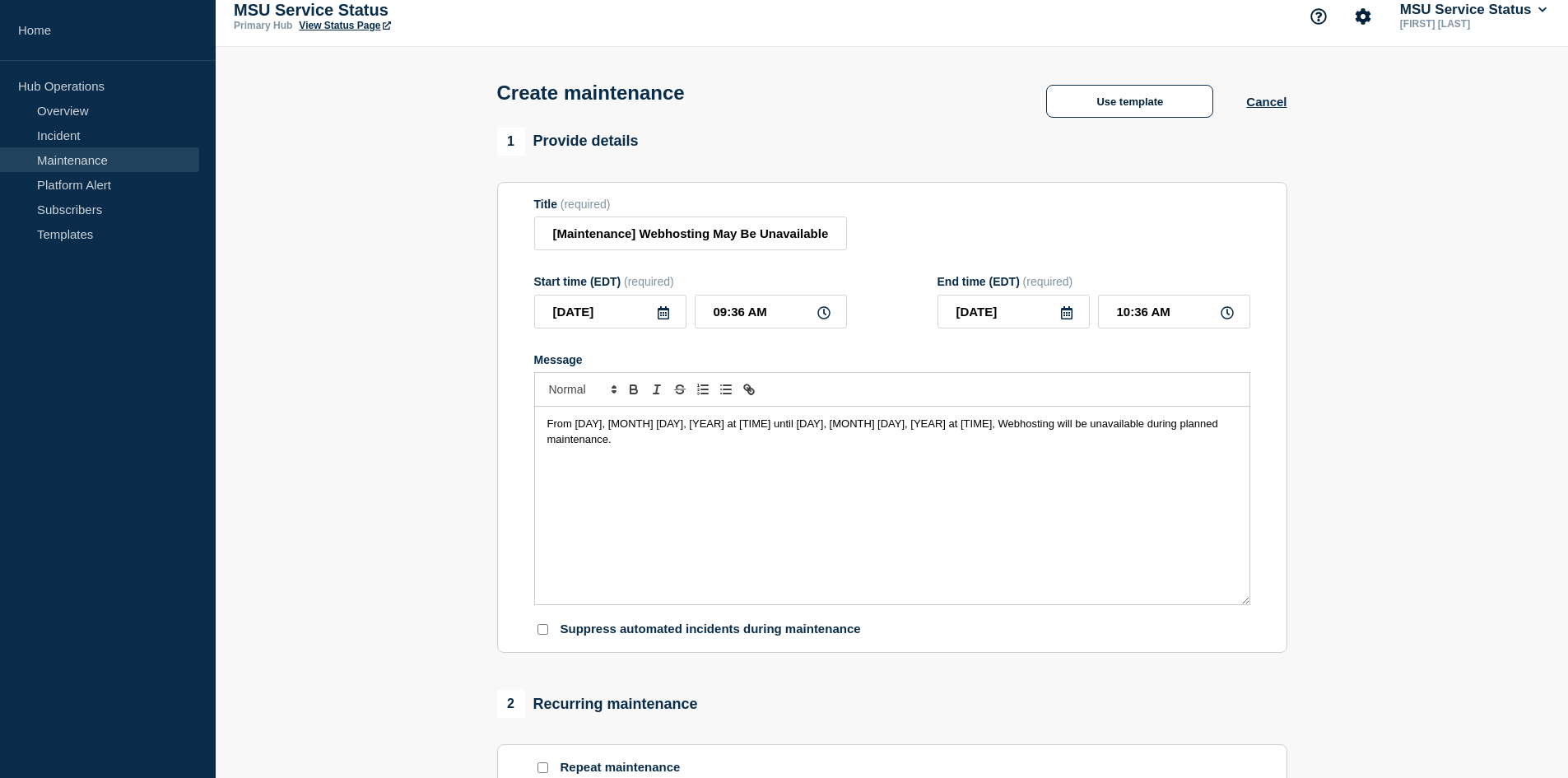 click on "From [DAY], [MONTH] [DAY], [YEAR] at [TIME] until [DAY], [MONTH] [DAY], [YEAR] at [TIME], Webhosting will be unavailable during planned maintenance." at bounding box center [884, 431] 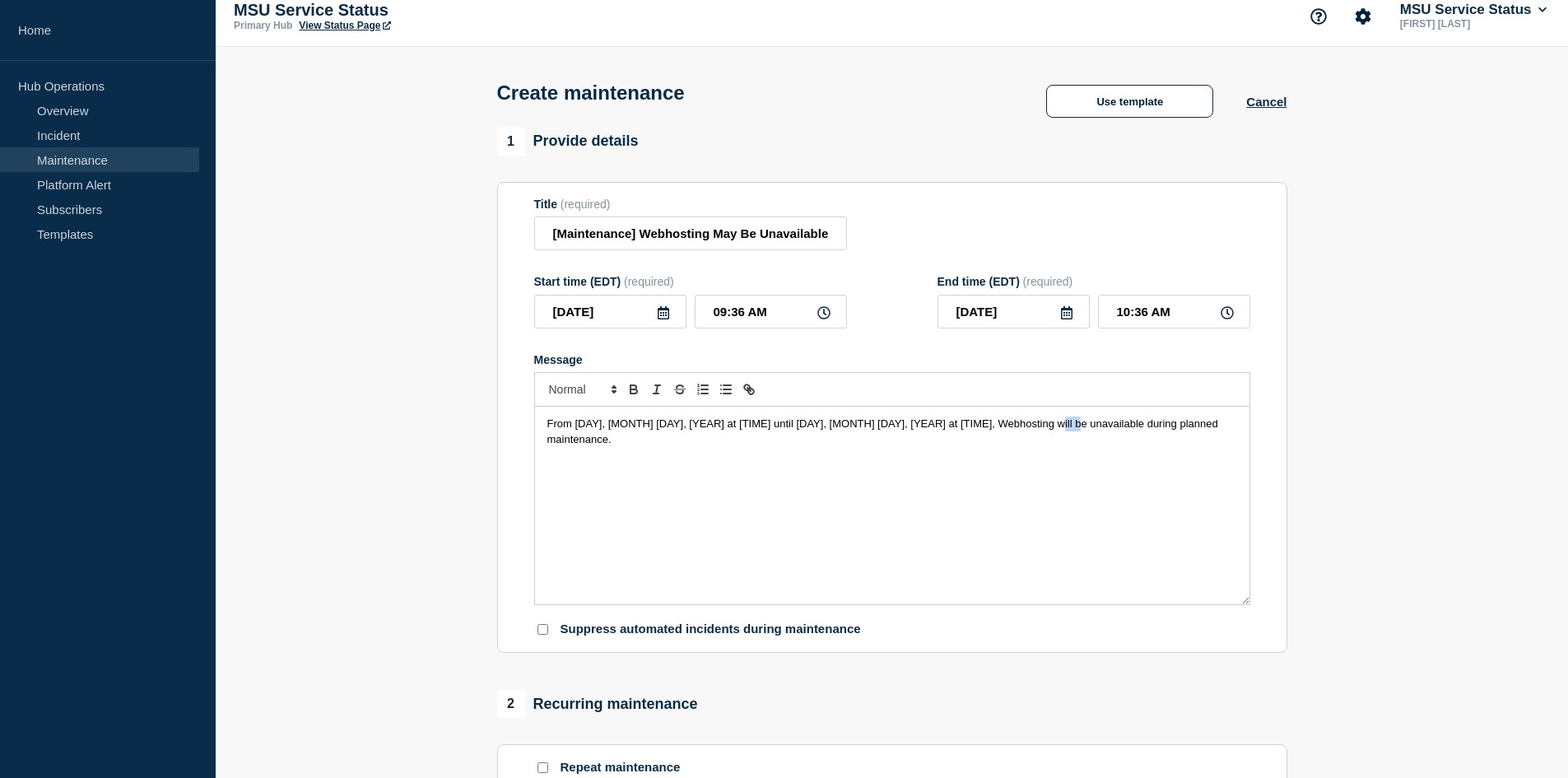 drag, startPoint x: 1062, startPoint y: 425, endPoint x: 1080, endPoint y: 426, distance: 18.027756 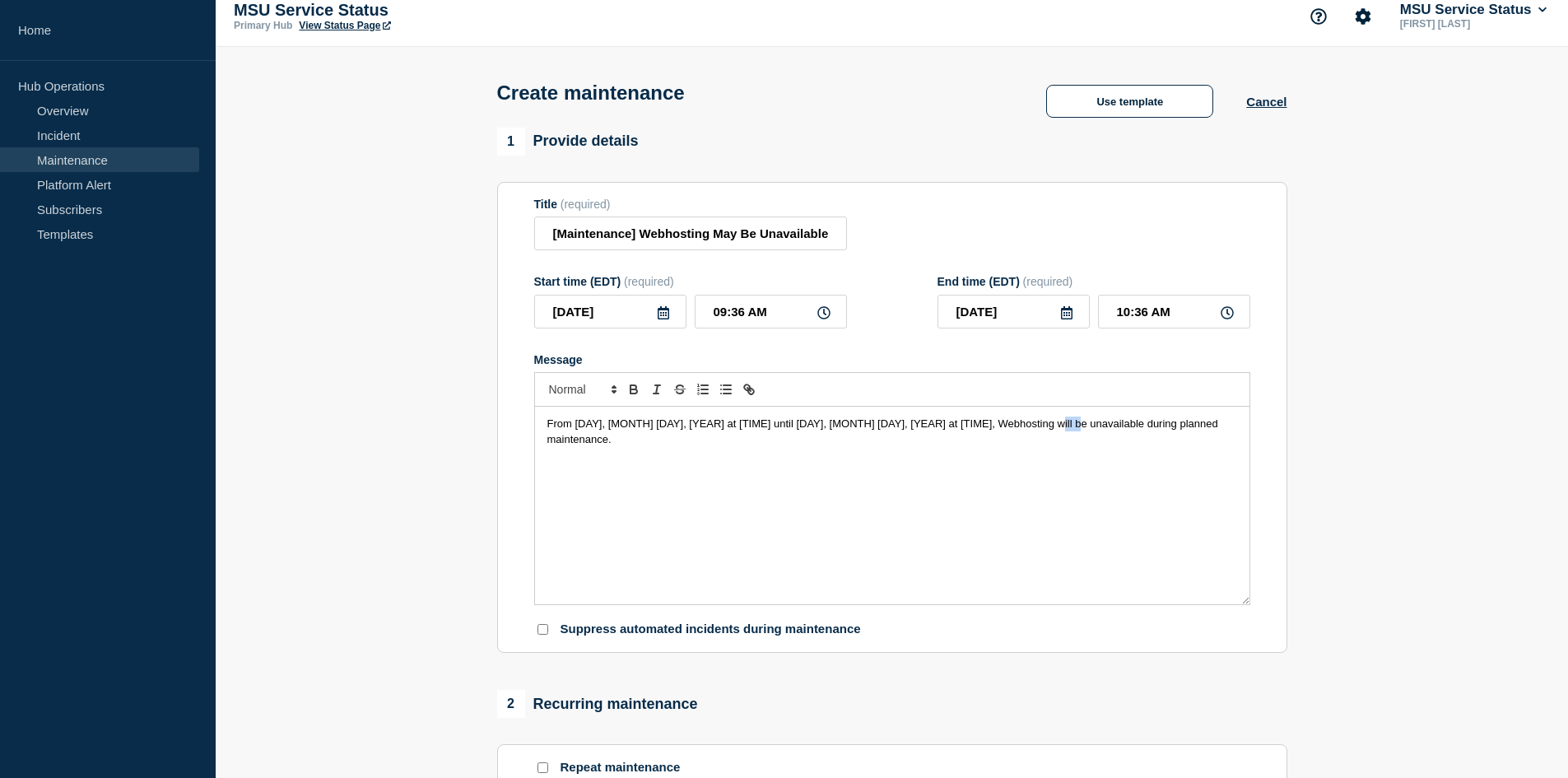 click on "From [DAY], [MONTH] [DAY], [YEAR] at [TIME] until [DAY], [MONTH] [DAY], [YEAR] at [TIME], Webhosting will be unavailable during planned maintenance." at bounding box center (884, 431) 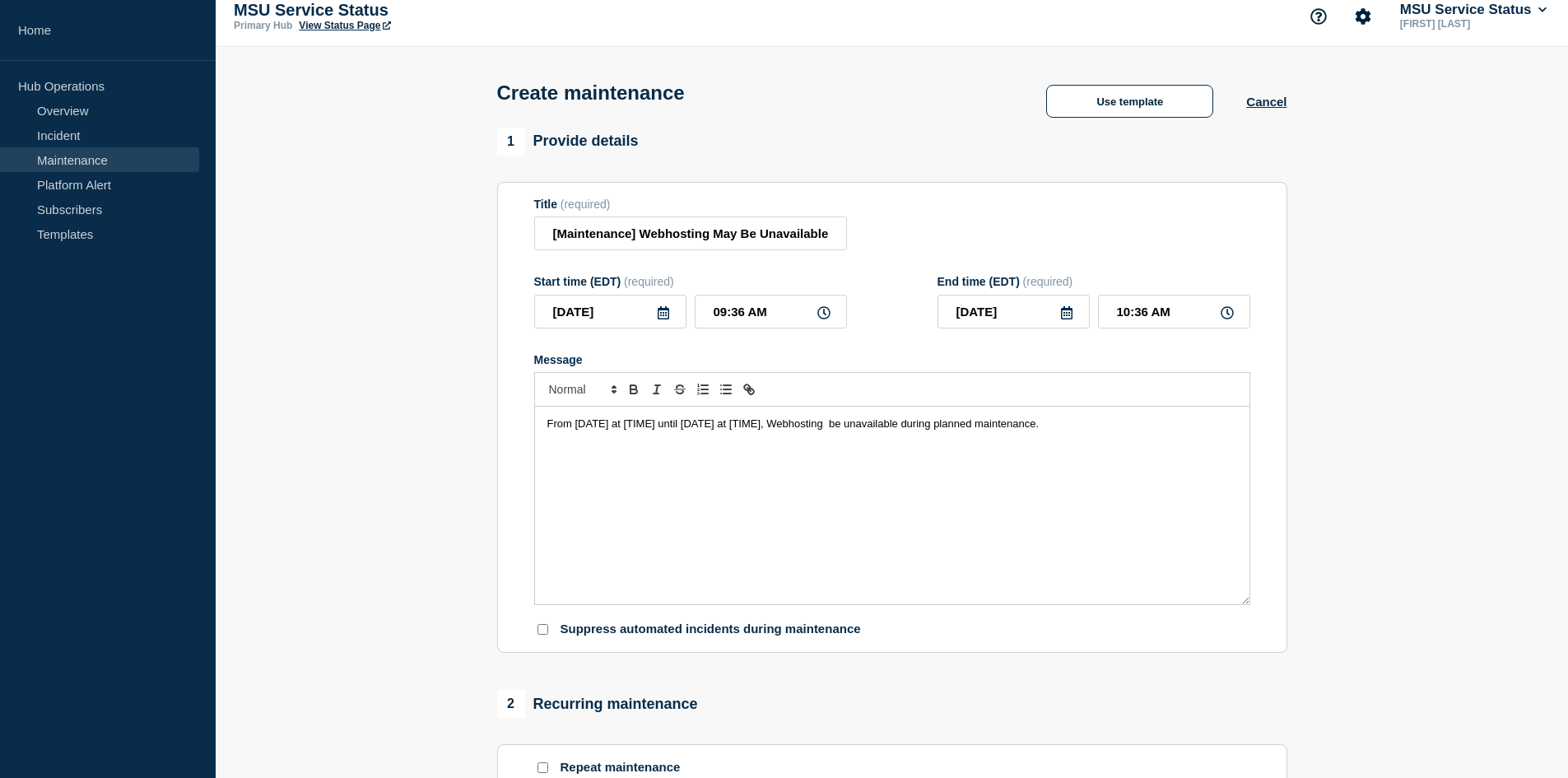 type 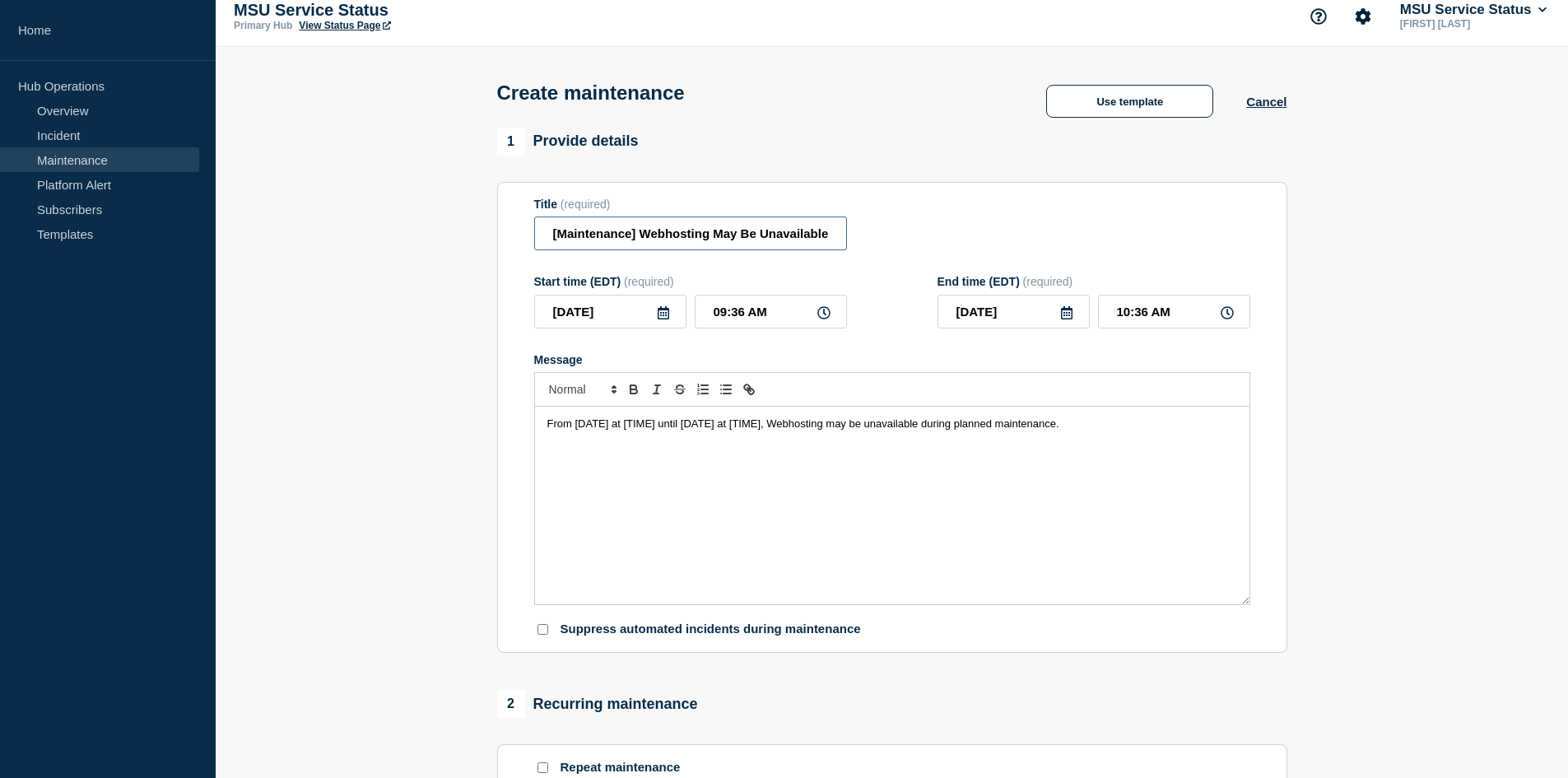 drag, startPoint x: 709, startPoint y: 238, endPoint x: 641, endPoint y: 234, distance: 68.1175 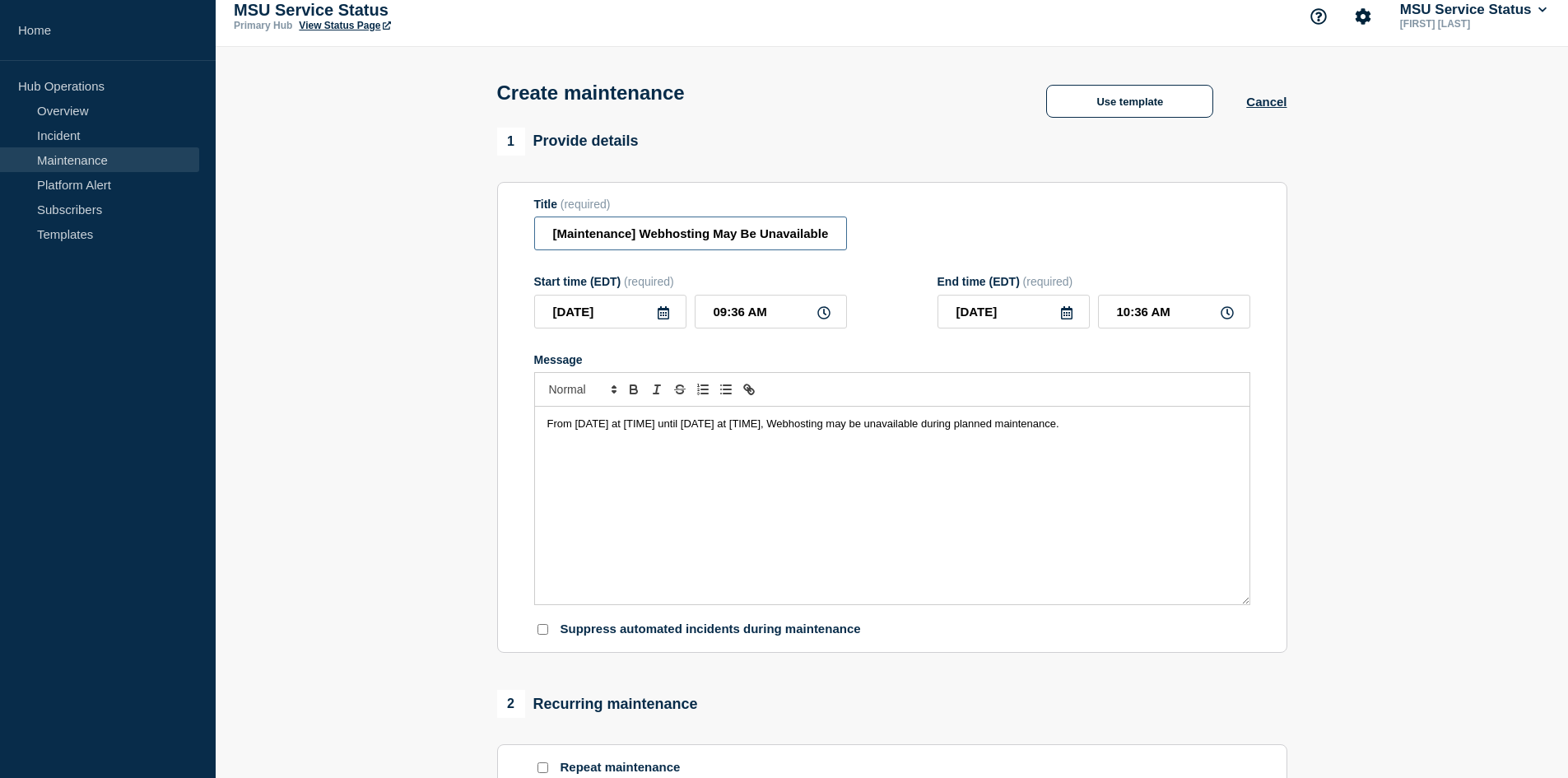 click on "[Maintenance] Webhosting May Be Unavailable During Planned Maintenance on [DATE] [TIME] to [DATE] [TIME]" at bounding box center [691, 233] 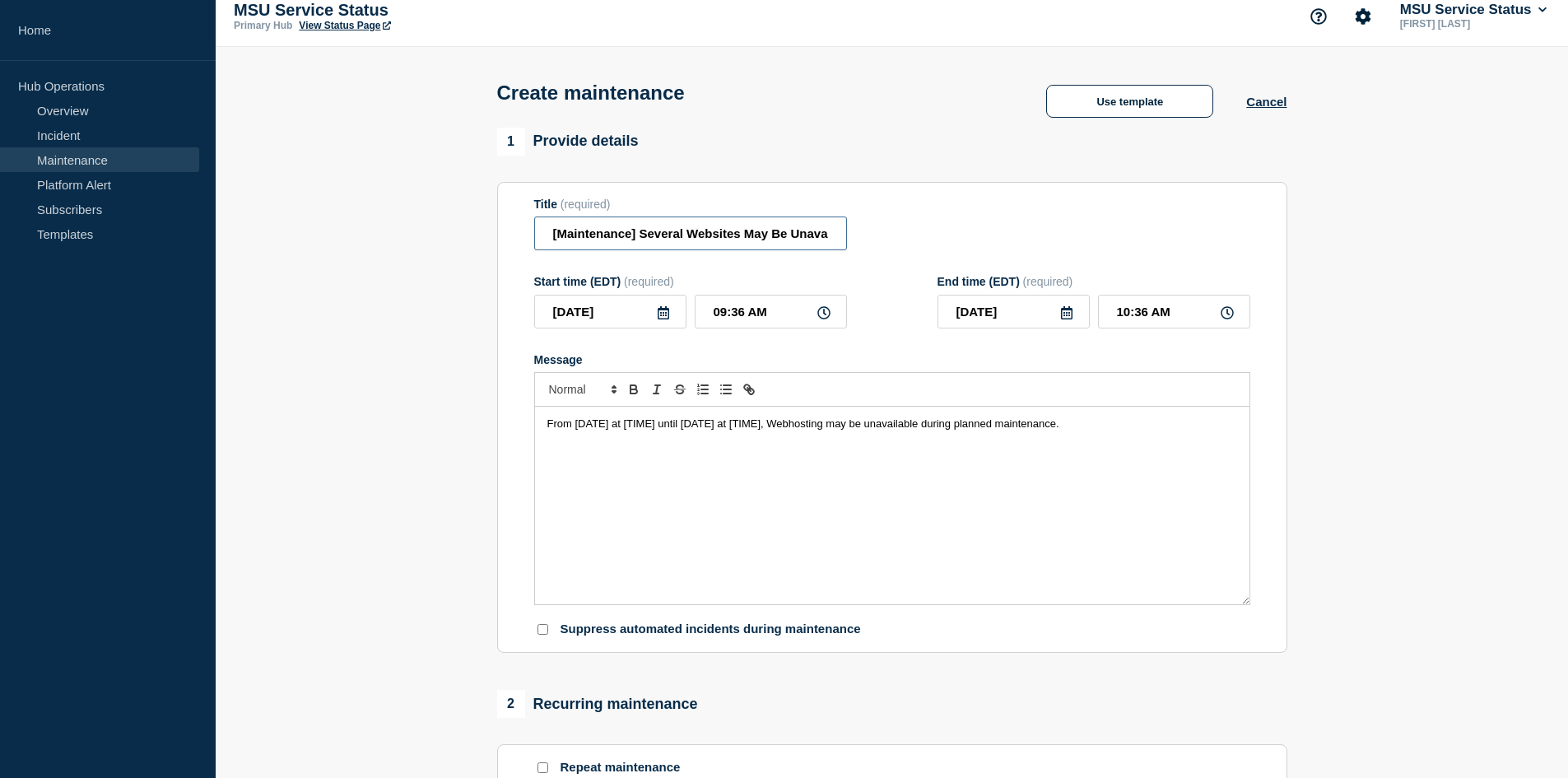 type on "[Maintenance] Several Websites May Be Unavailable During Planned Maintenance on [DATE] [TIME] to [DATE] [TIME]" 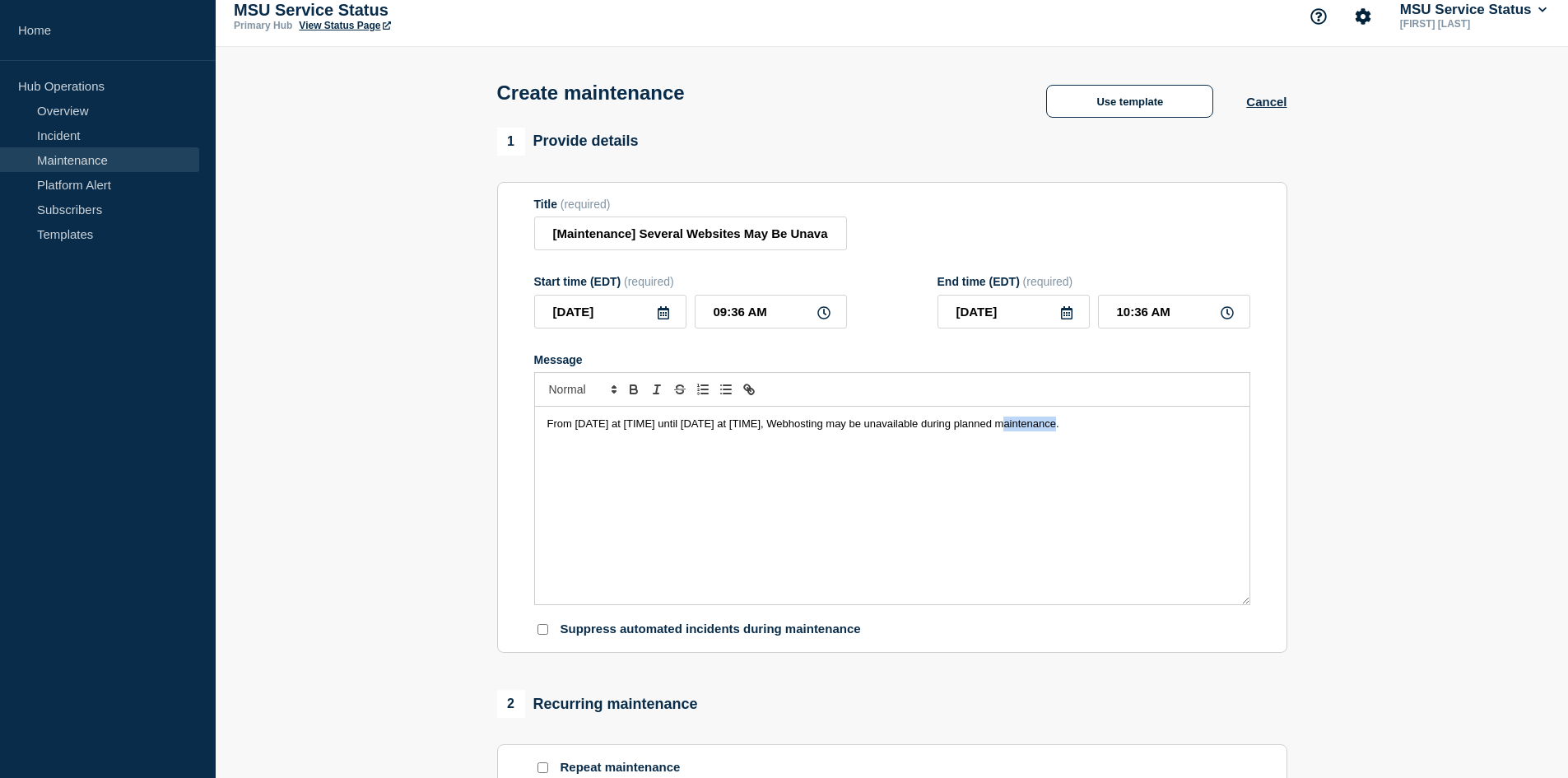 drag, startPoint x: 1004, startPoint y: 426, endPoint x: 1061, endPoint y: 429, distance: 57.078893 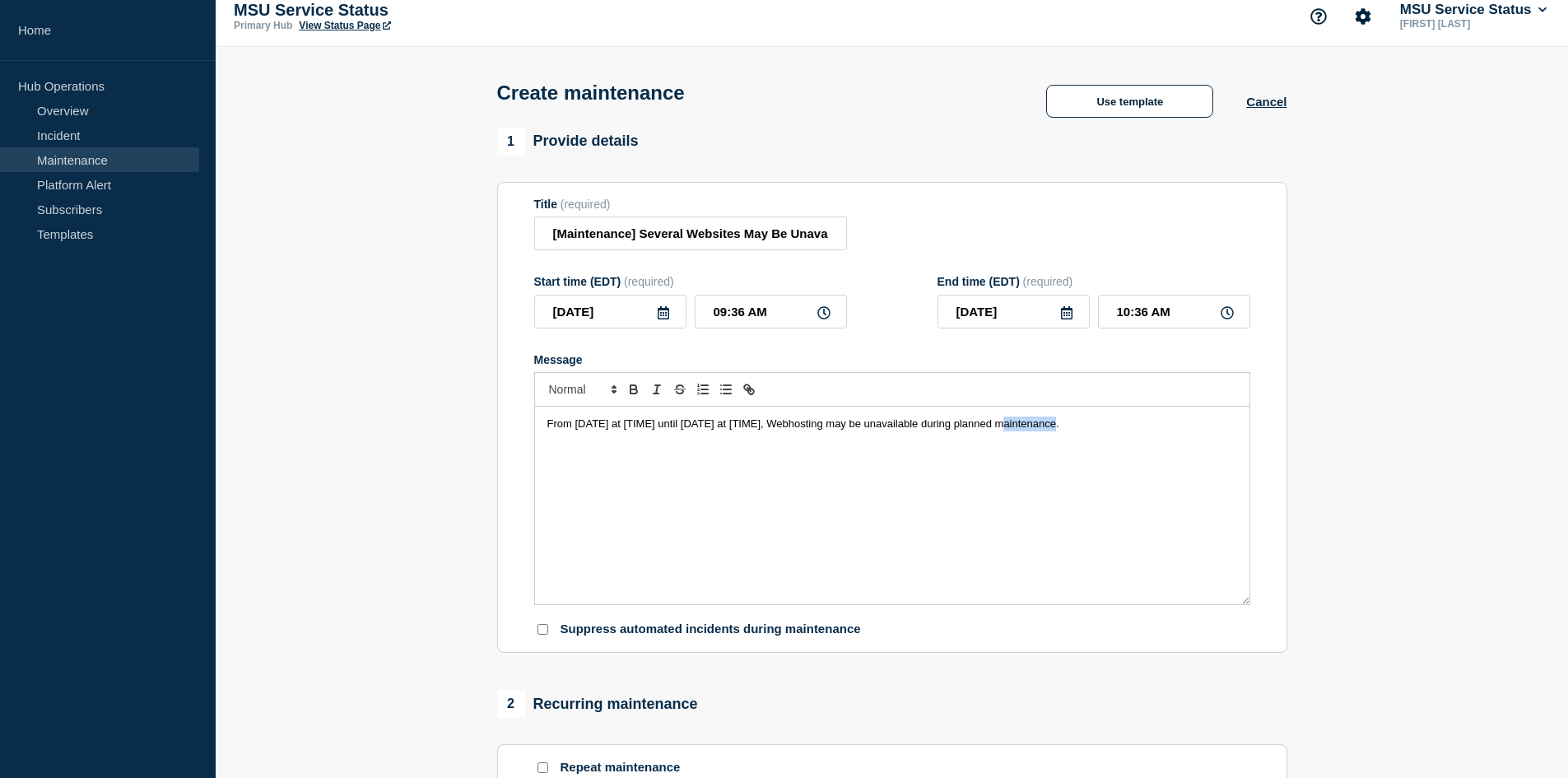 click on "From [DATE] at [TIME] until [DATE] at [TIME], Webhosting may be unavailable during planned maintenance." at bounding box center [803, 423] 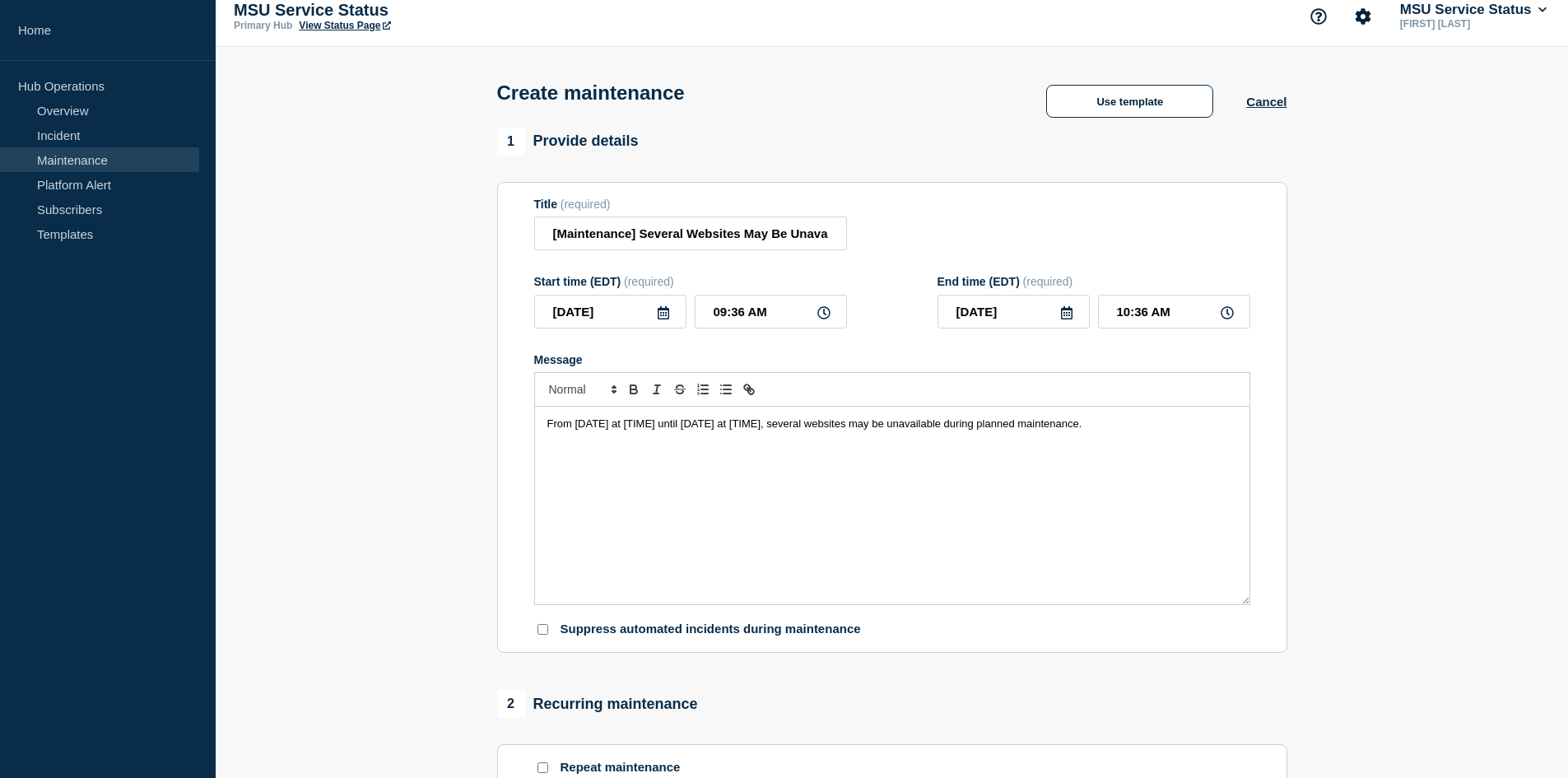 click on "From [DATE] at [TIME] until [DATE] at [TIME], several websites may be unavailable during planned maintenance." at bounding box center (815, 423) 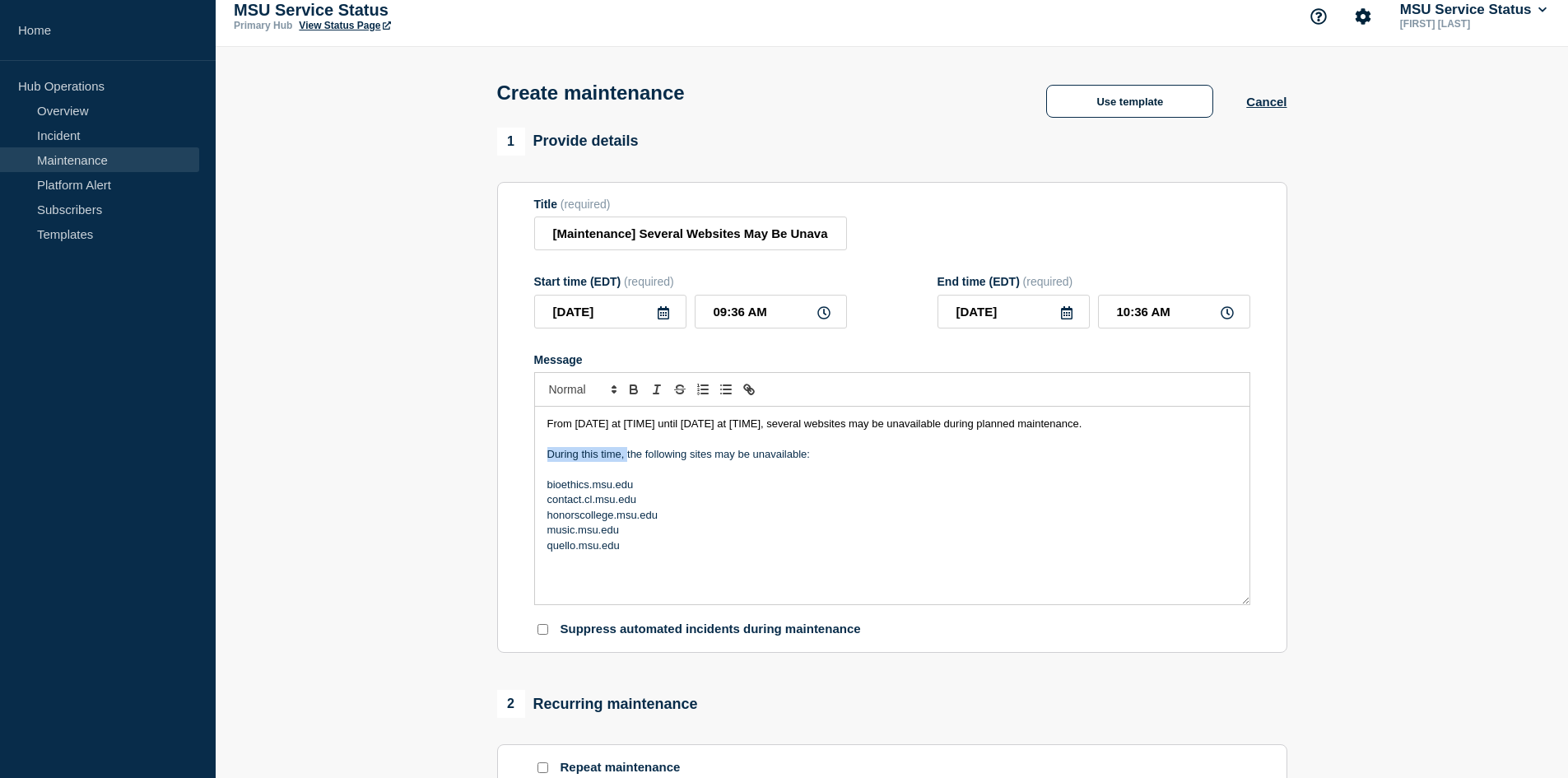 drag, startPoint x: 627, startPoint y: 473, endPoint x: 538, endPoint y: 469, distance: 89.08984 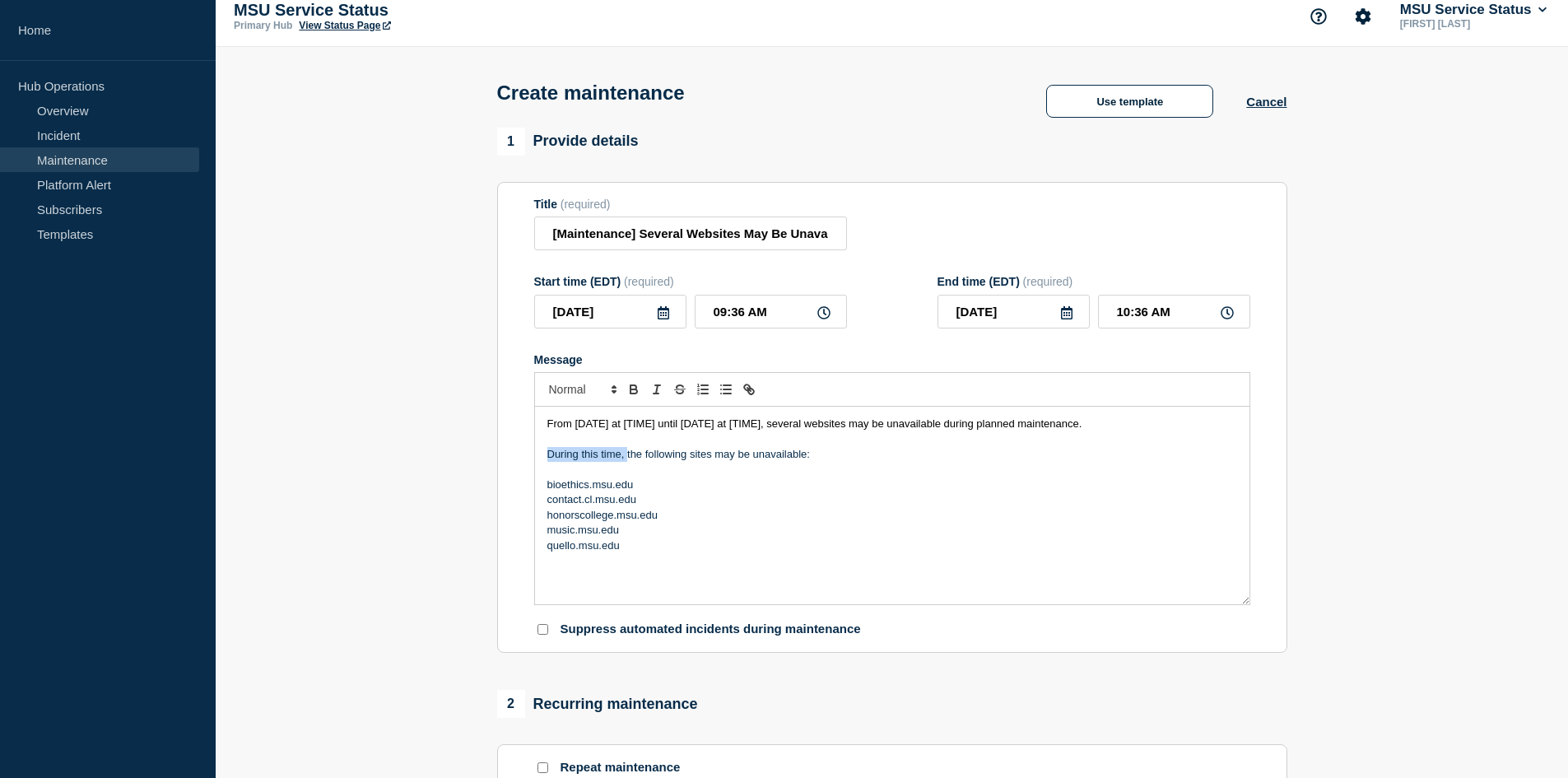click on "During this time, the following sites may be unavailable: bioethics.msu.edu contact.cl.msu.edu honorscollege.msu.edu music.msu.edu quello.msu.edu" at bounding box center [892, 505] 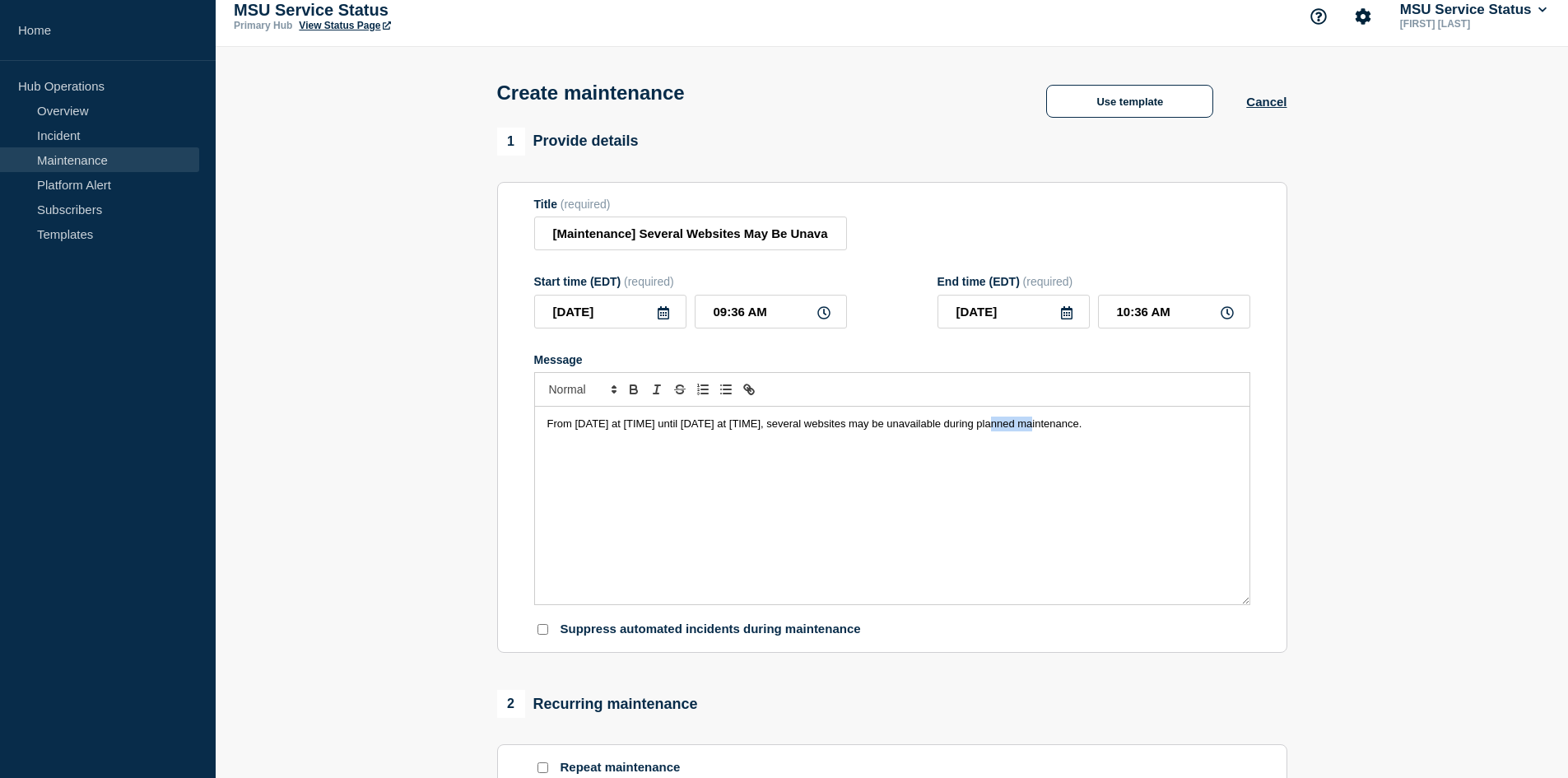 drag, startPoint x: 1040, startPoint y: 426, endPoint x: 1003, endPoint y: 427, distance: 37.01351 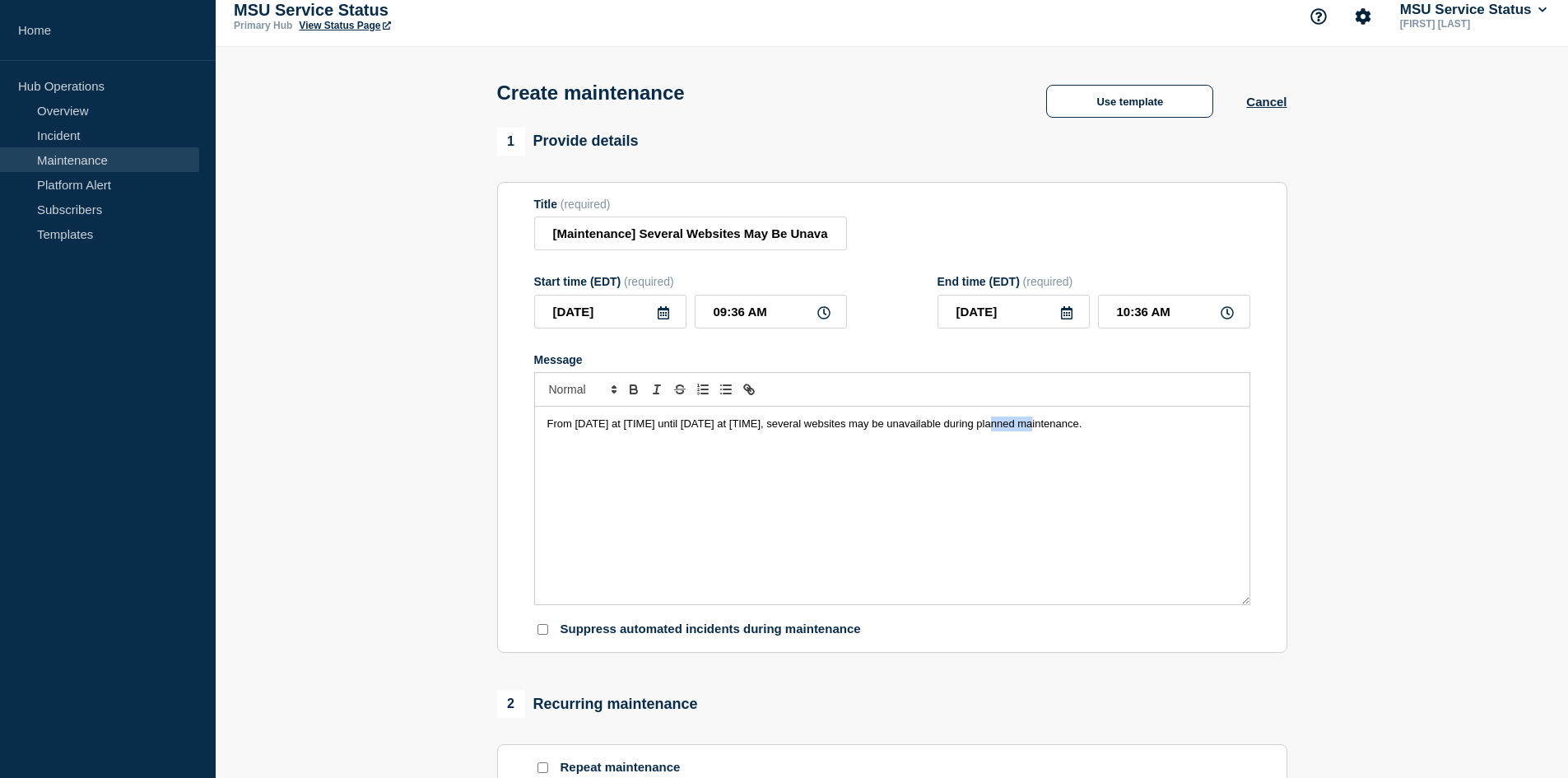 click on "From [DATE] at [TIME] until [DATE] at [TIME], several websites may be unavailable during planned maintenance." at bounding box center (815, 423) 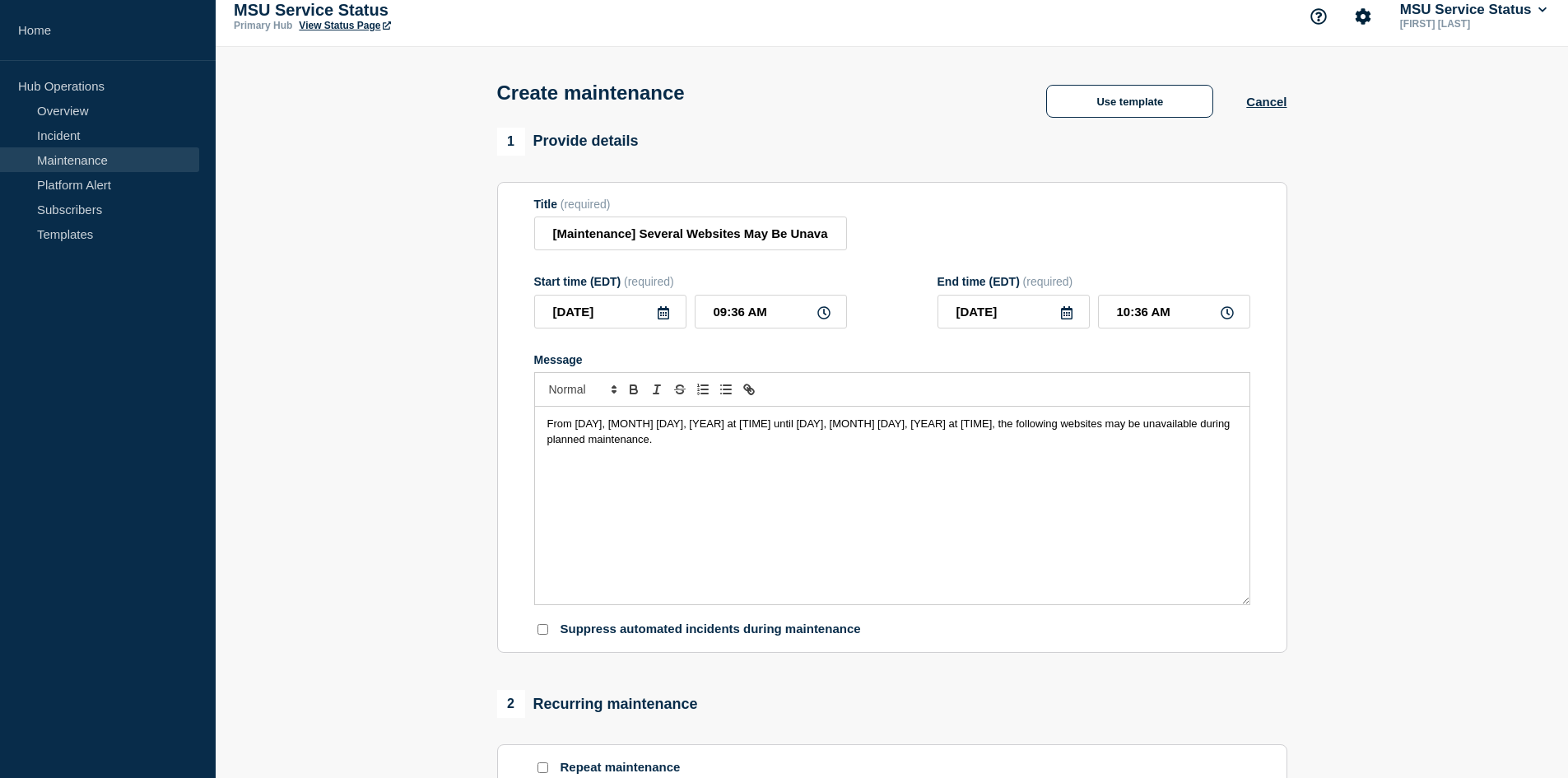 click on "From [DAY], [MONTH] [DAY], [YEAR] at [TIME] until [DAY], [MONTH] [DAY], [YEAR] at [TIME], the following websites may be unavailable during planned maintenance." at bounding box center [892, 431] 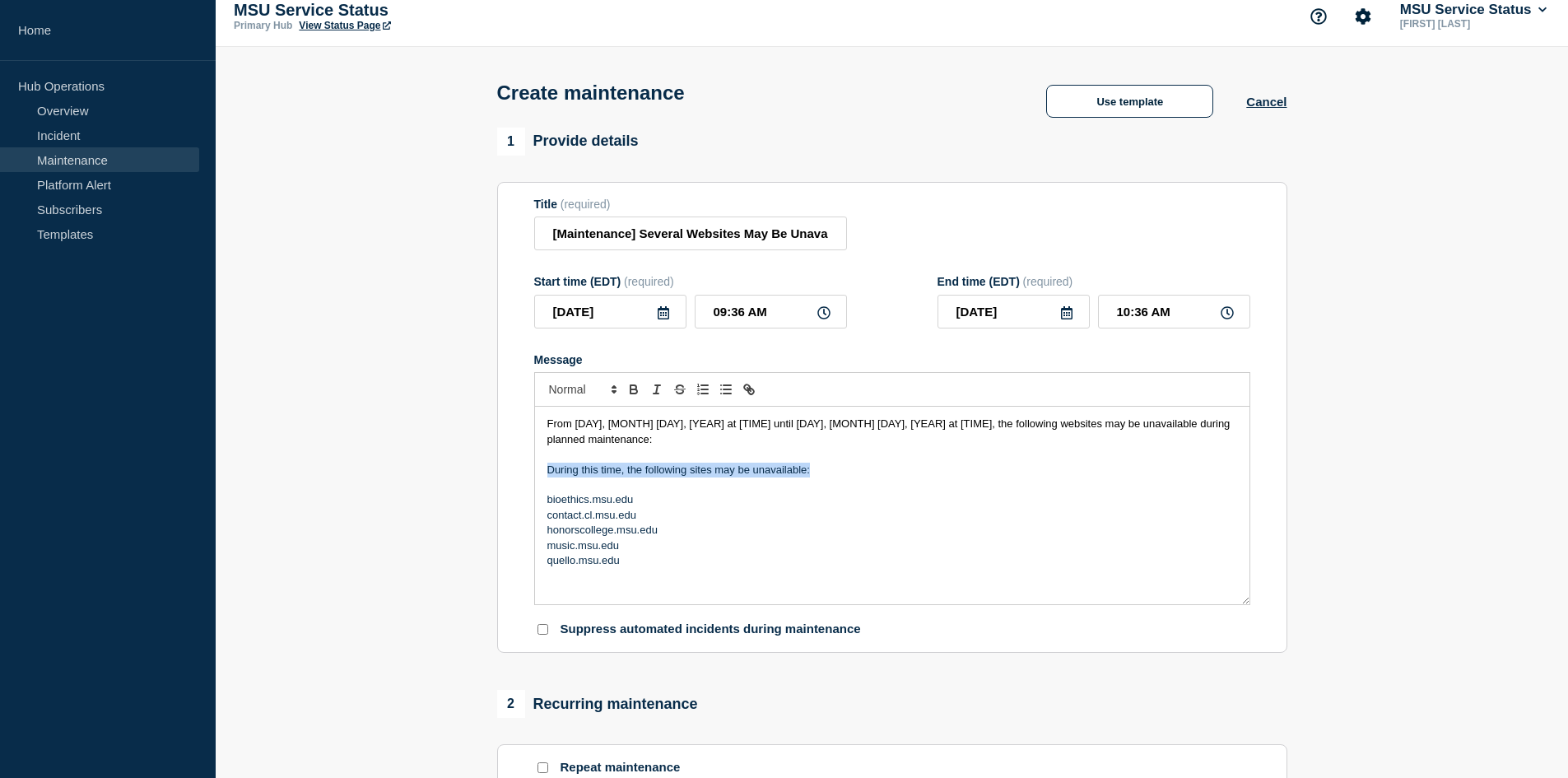 drag, startPoint x: 809, startPoint y: 473, endPoint x: 546, endPoint y: 473, distance: 263 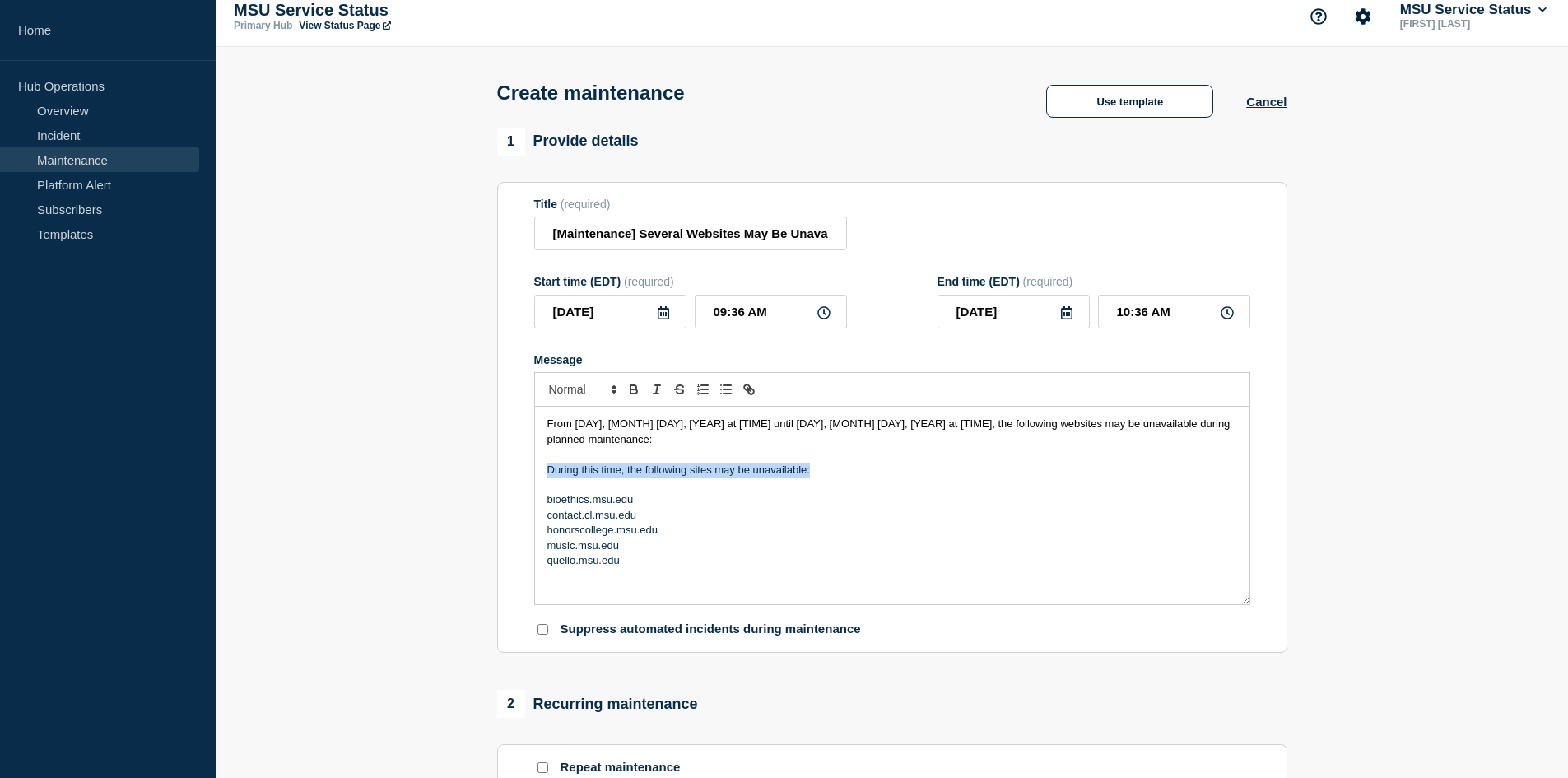 click on "From [DATE] at [TIME] until [DATE] at [TIME], the following websites may be unavailable during planned maintenance: During this time, the following sites may be unavailable: bioethics.example.com contact.cl.example.com honorscollege.example.com music.example.com quello.example.com" at bounding box center [892, 505] 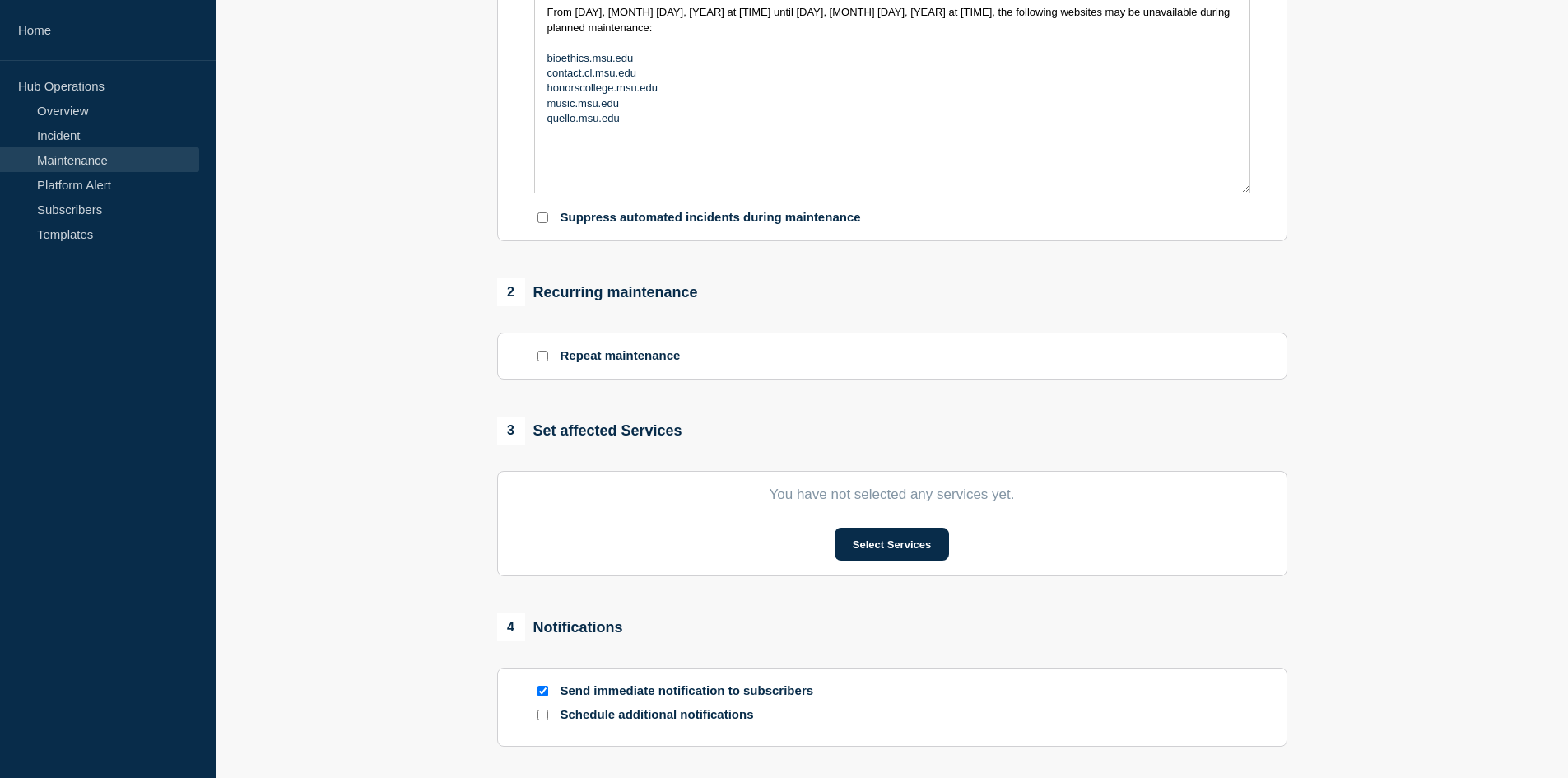 scroll, scrollTop: 427, scrollLeft: 0, axis: vertical 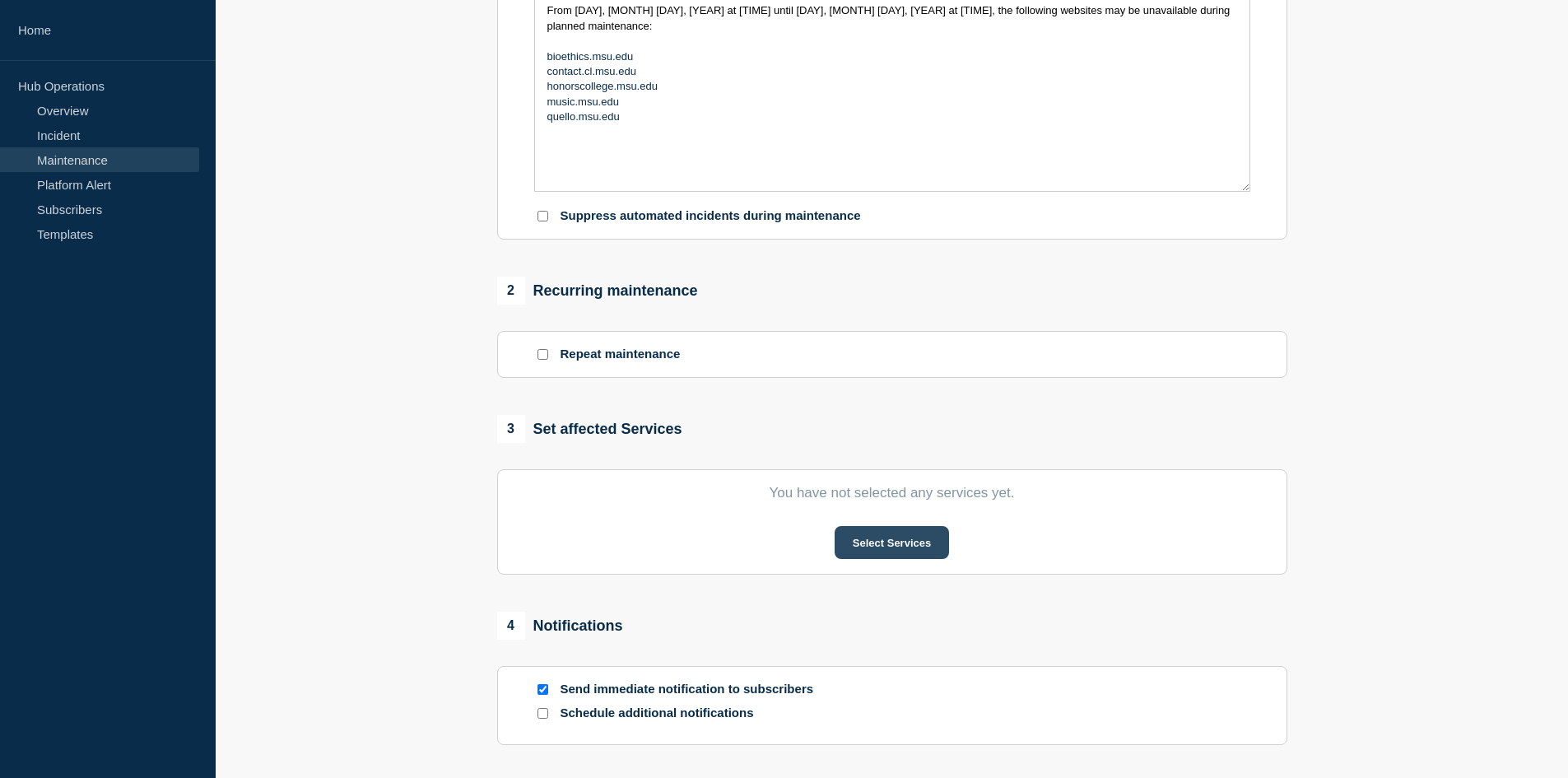 click on "Select Services" at bounding box center (891, 543) 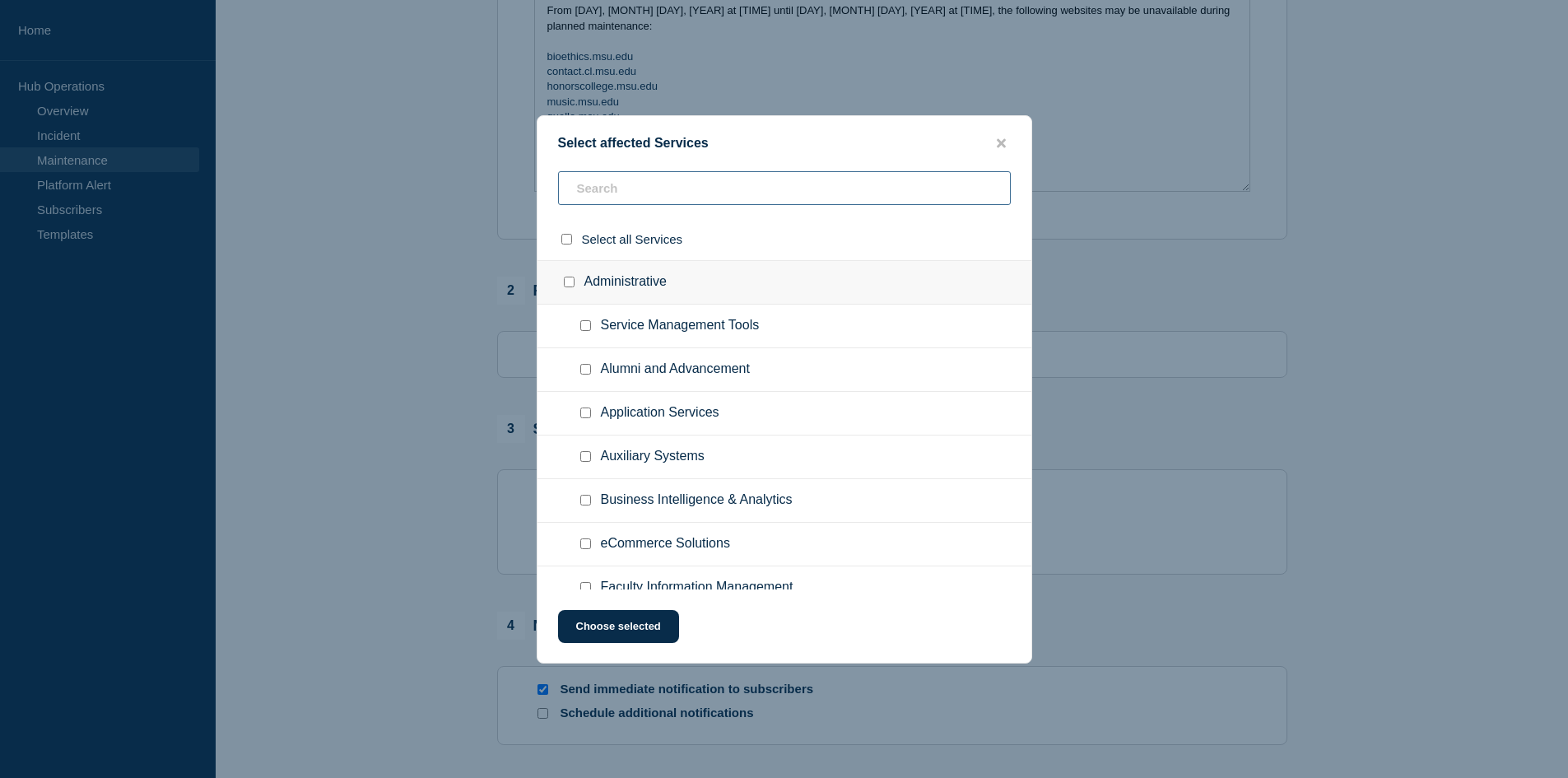 click at bounding box center (784, 188) 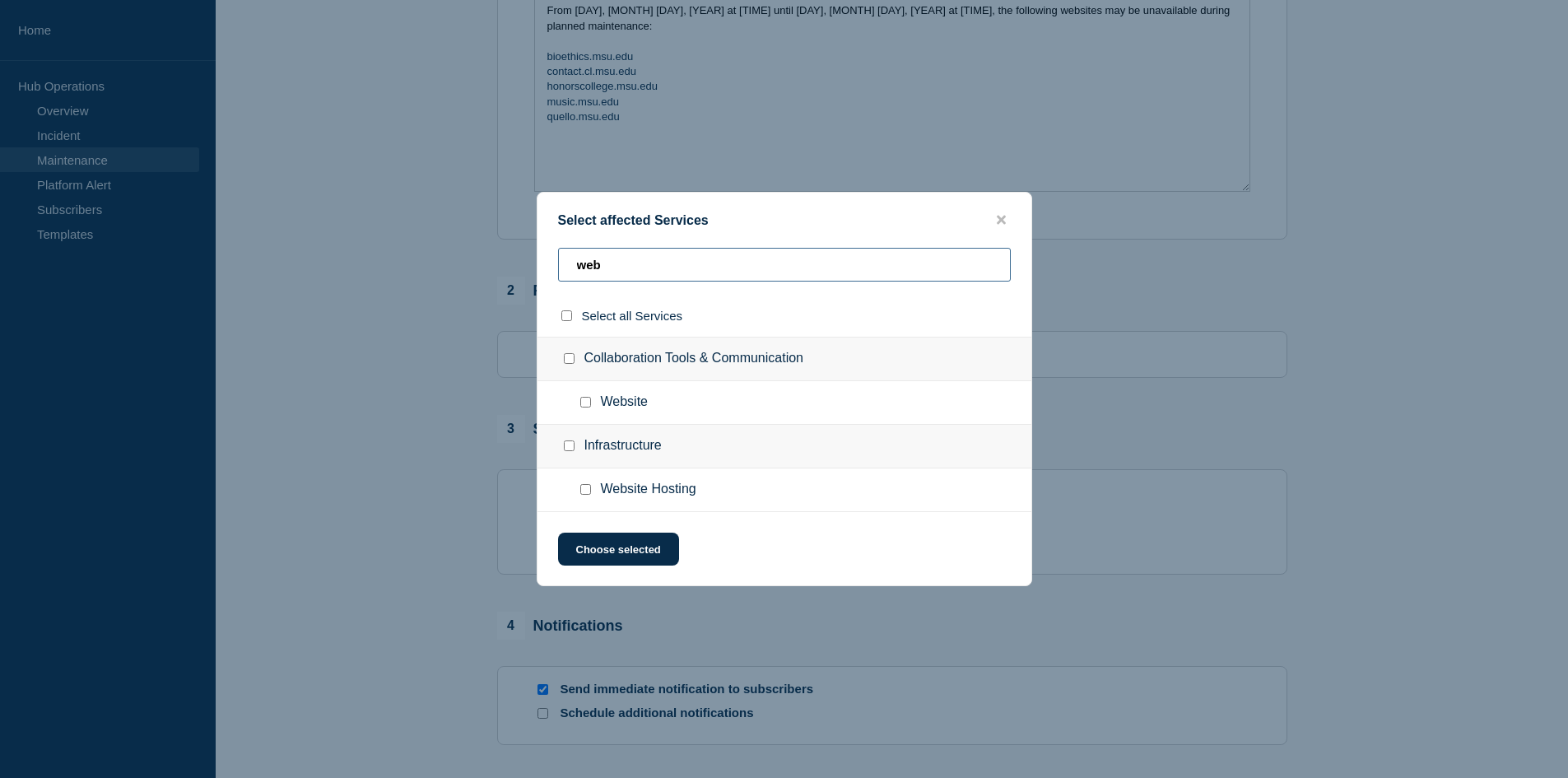 type on "web" 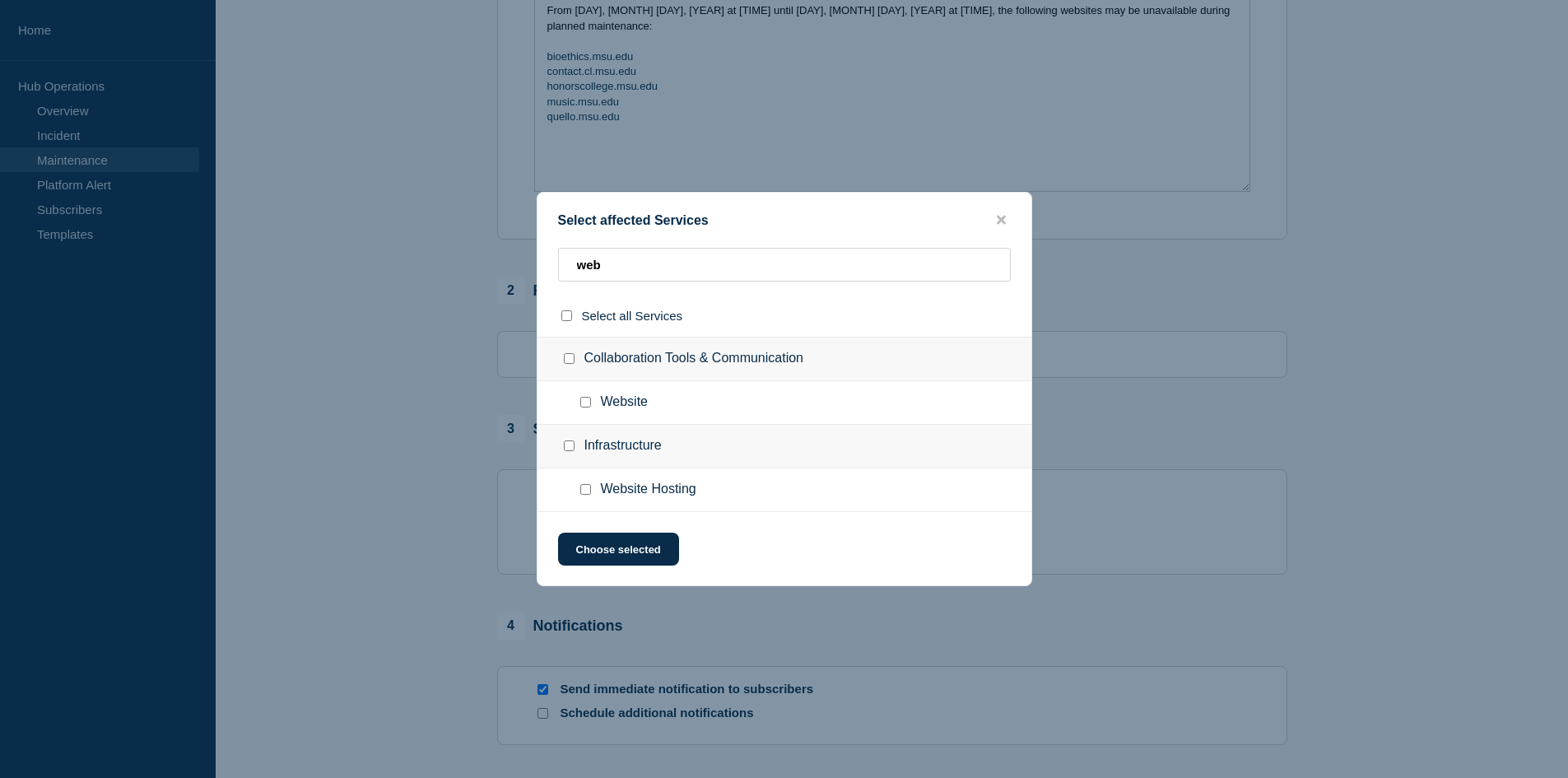 click on "Website" at bounding box center (625, 403) 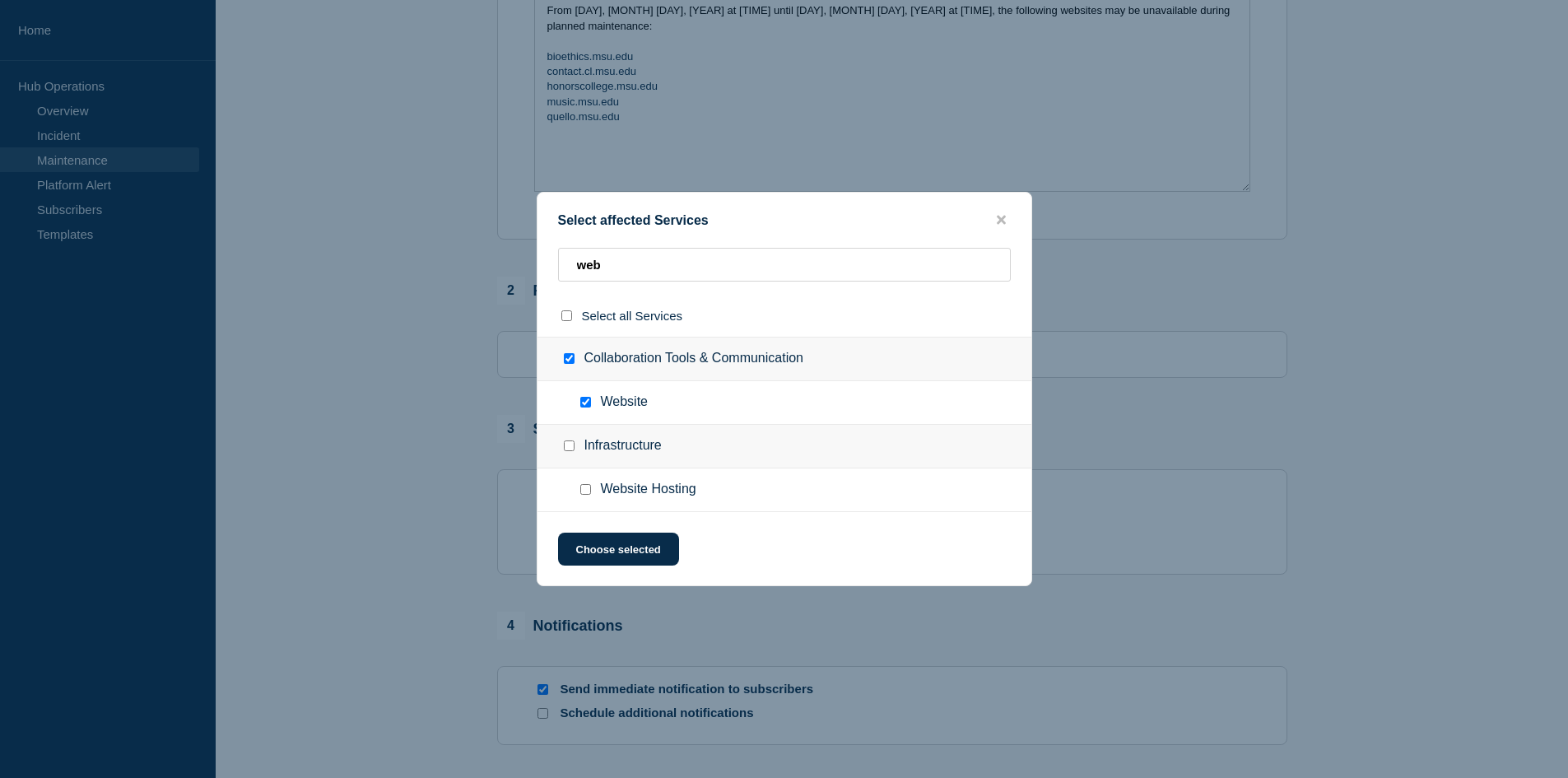 checkbox on "true" 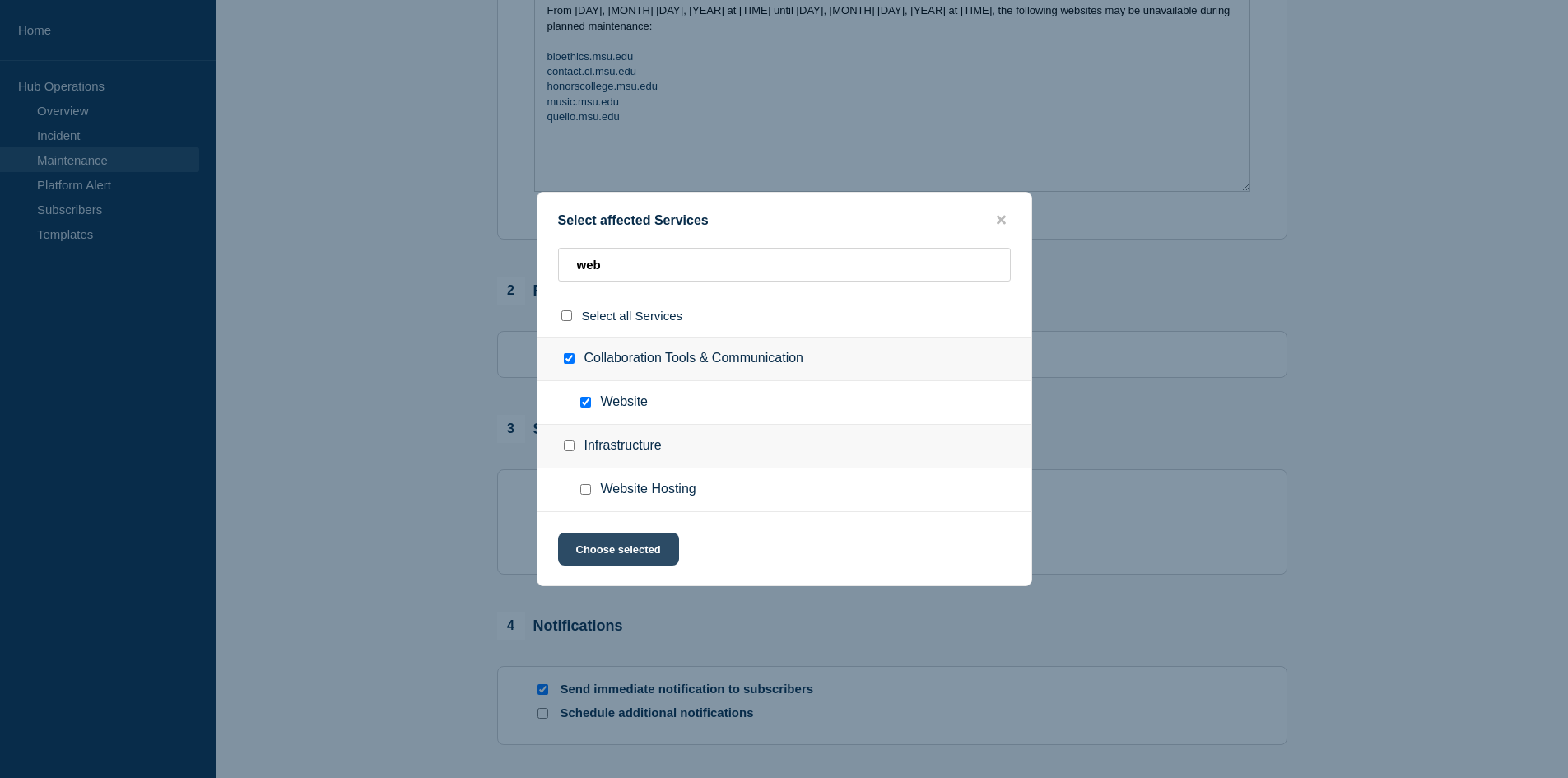 click on "Choose selected" 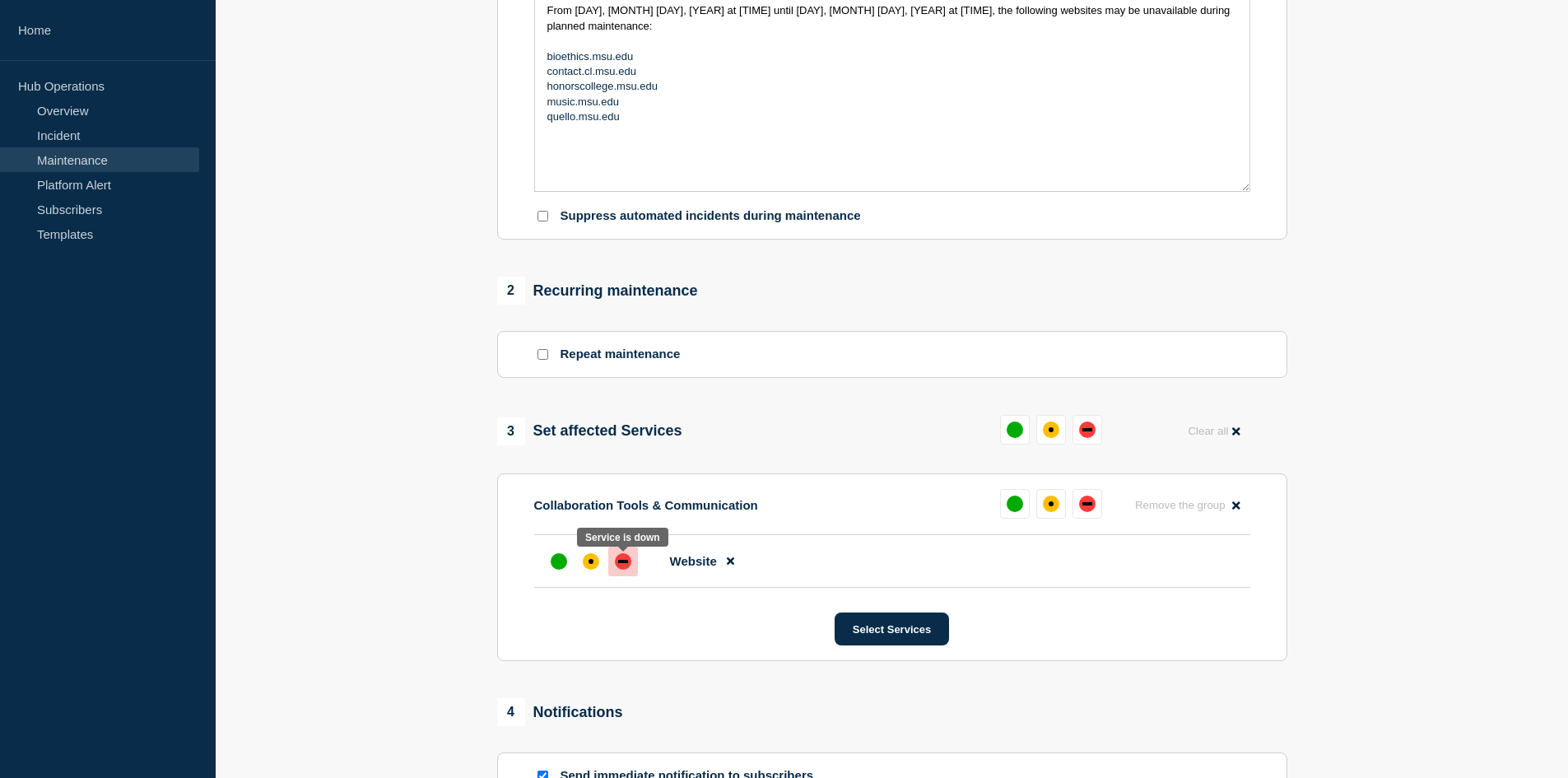 click at bounding box center [623, 561] 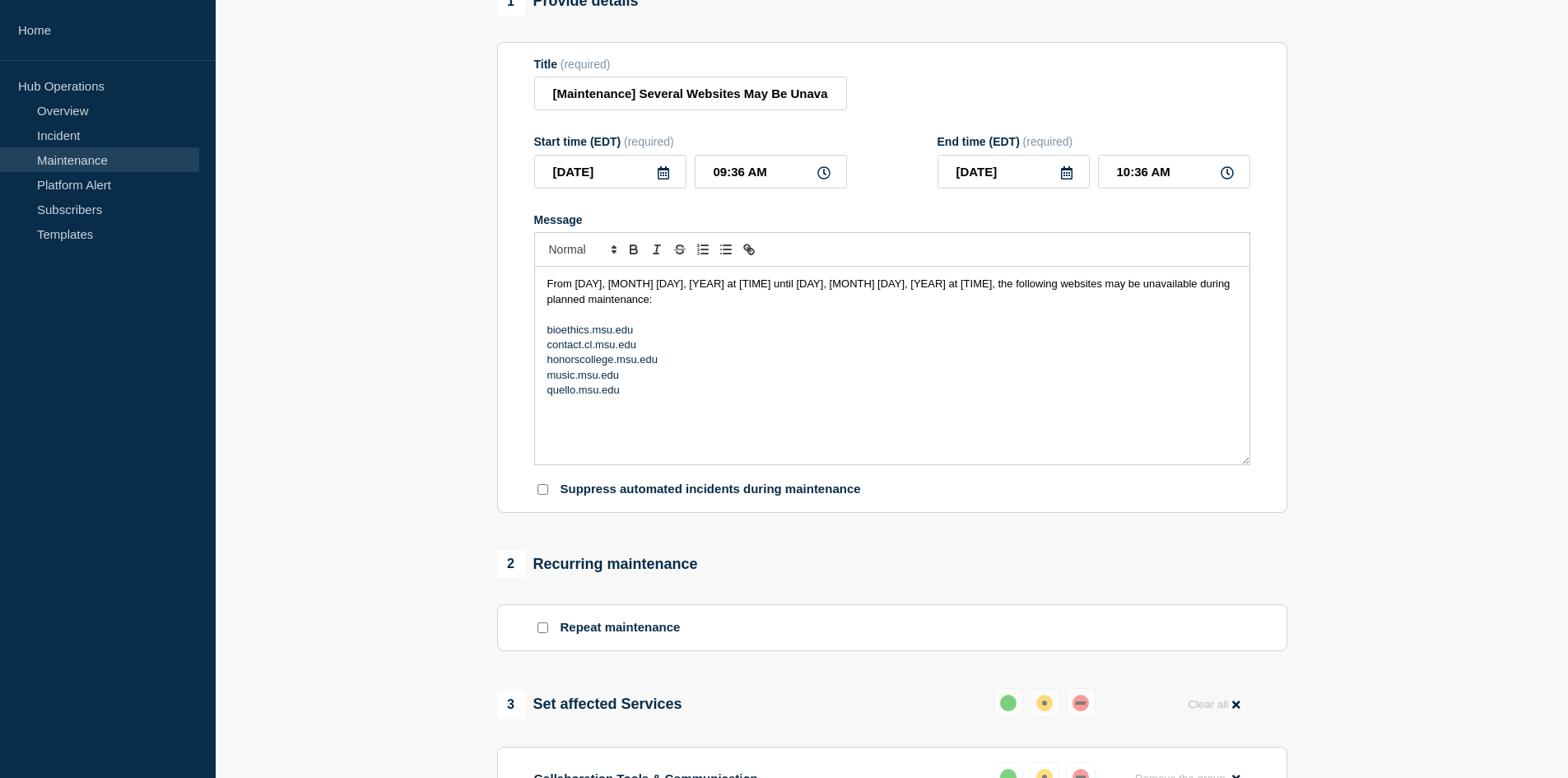 scroll, scrollTop: 152, scrollLeft: 0, axis: vertical 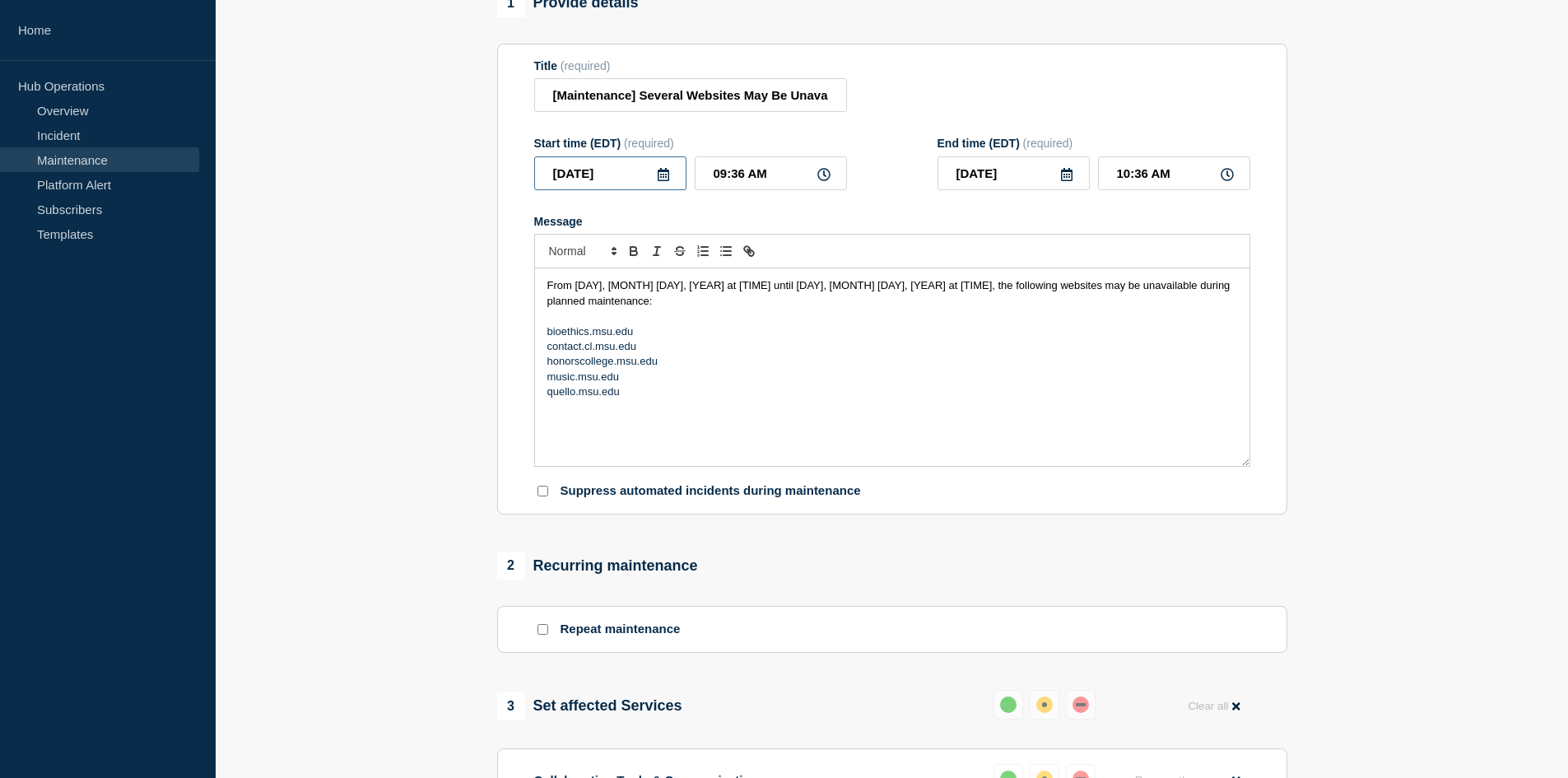 click on "[DATE]" at bounding box center (610, 173) 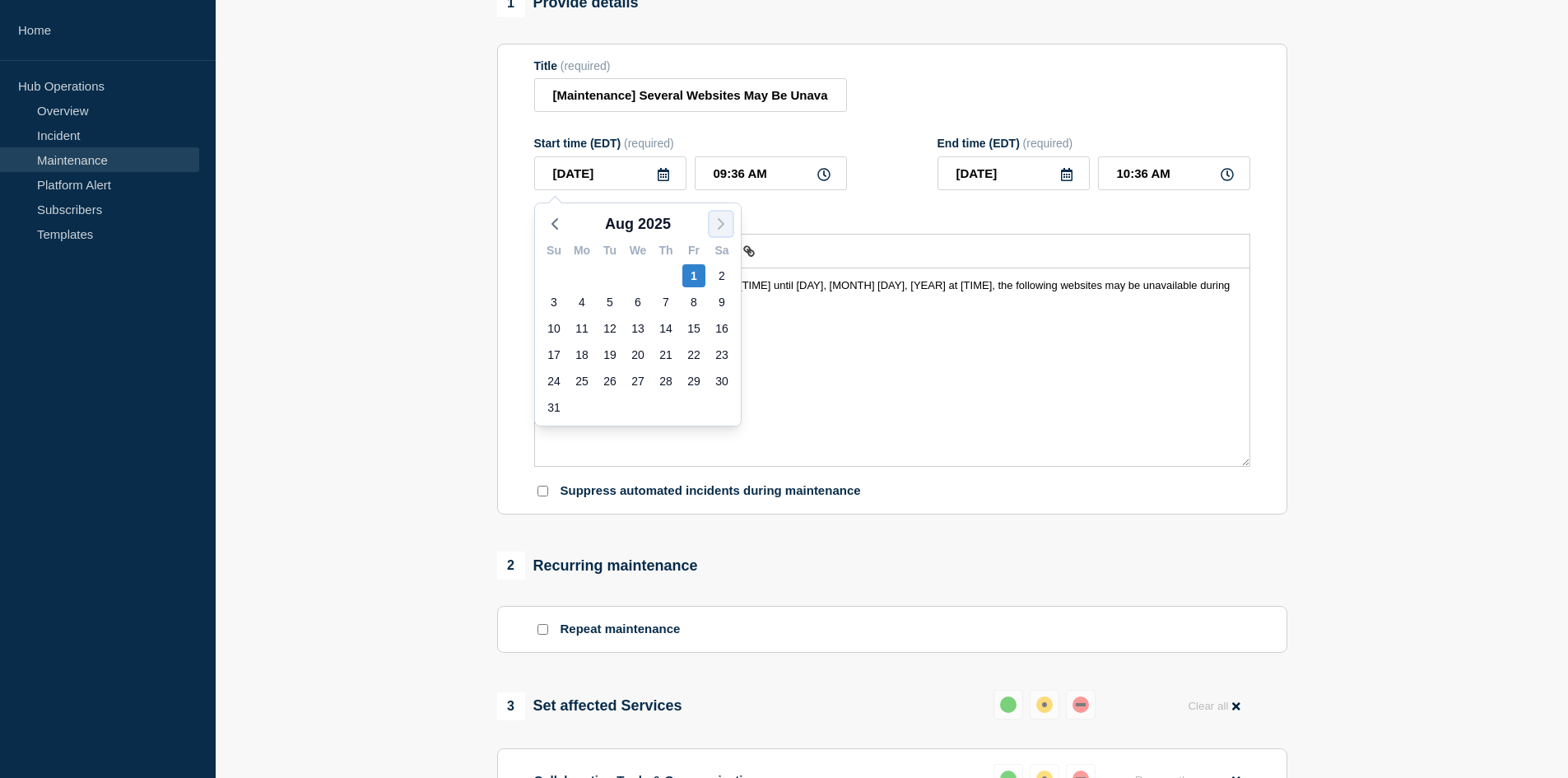 click 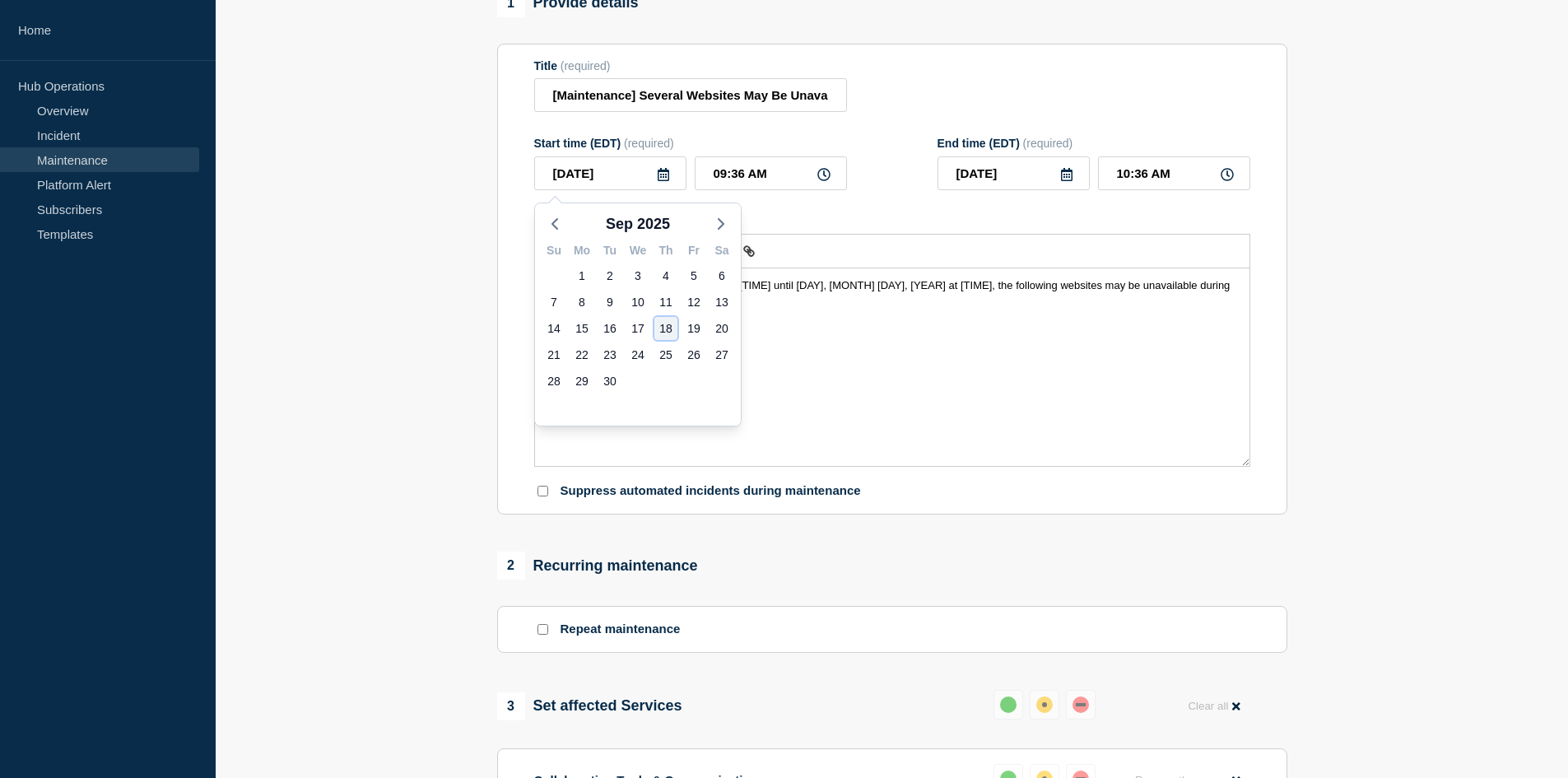 click on "18" 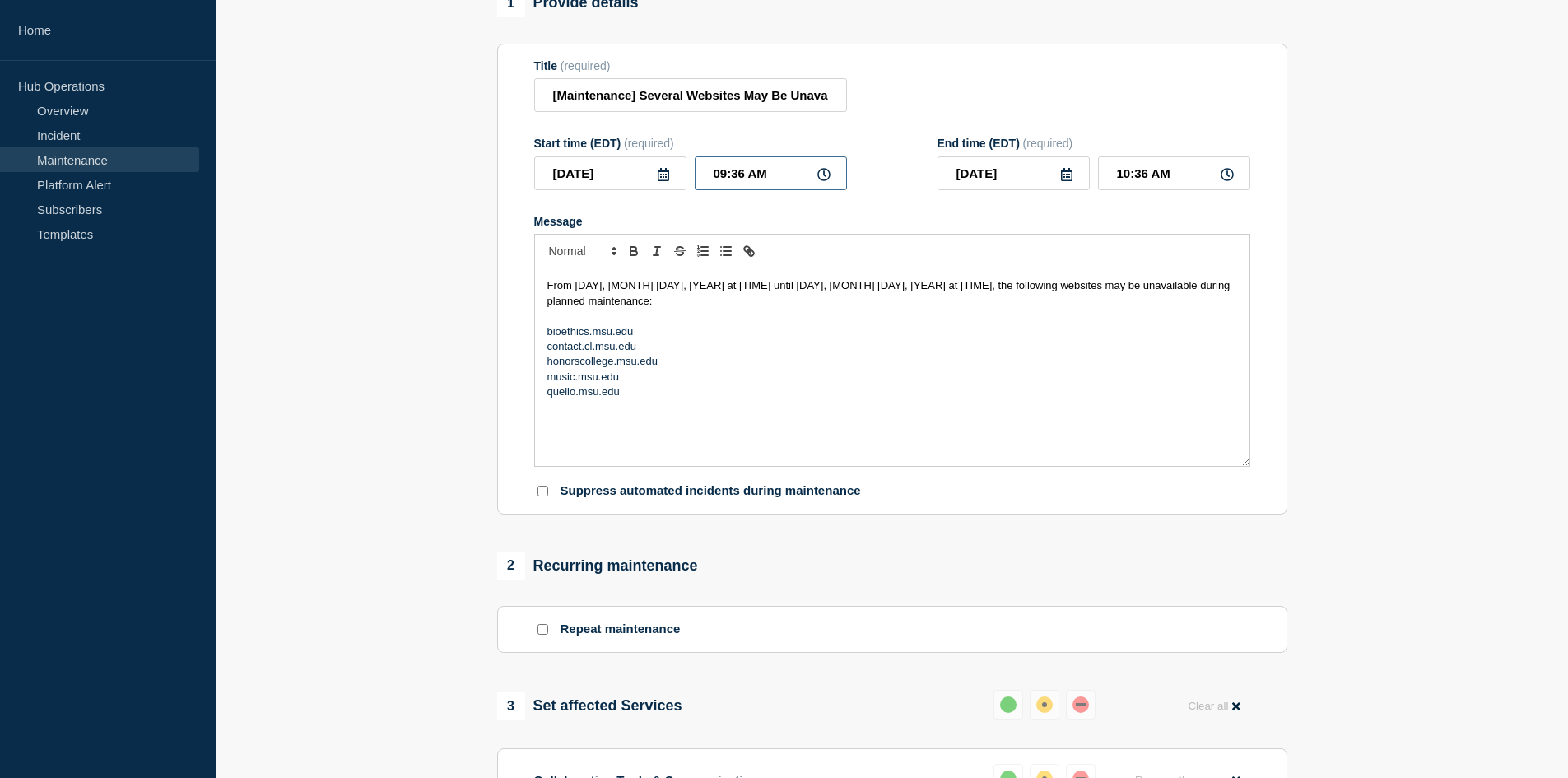 drag, startPoint x: 725, startPoint y: 178, endPoint x: 713, endPoint y: 178, distance: 12 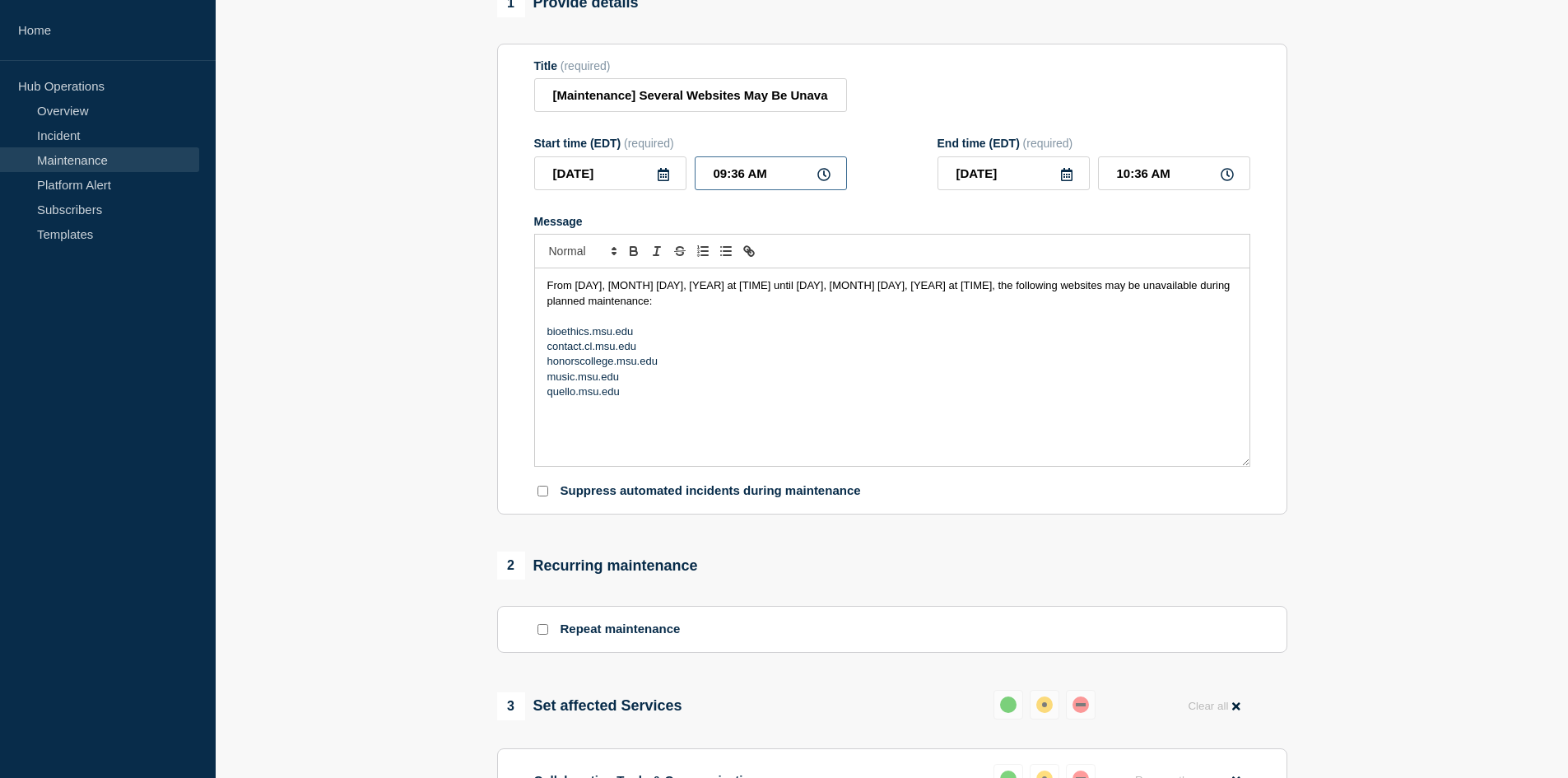 click on "09:36 AM" at bounding box center [770, 173] 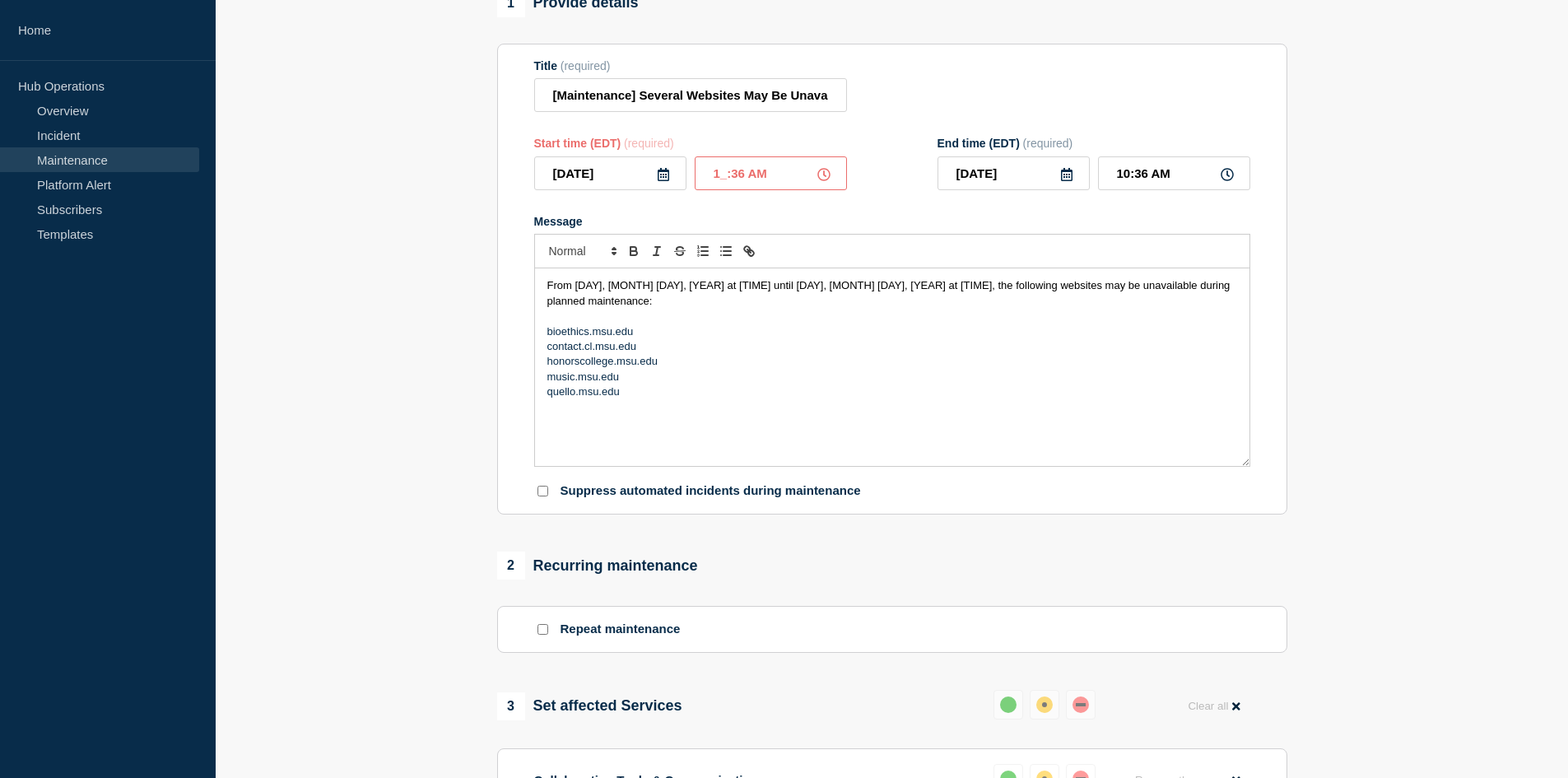 type on "11:36 AM" 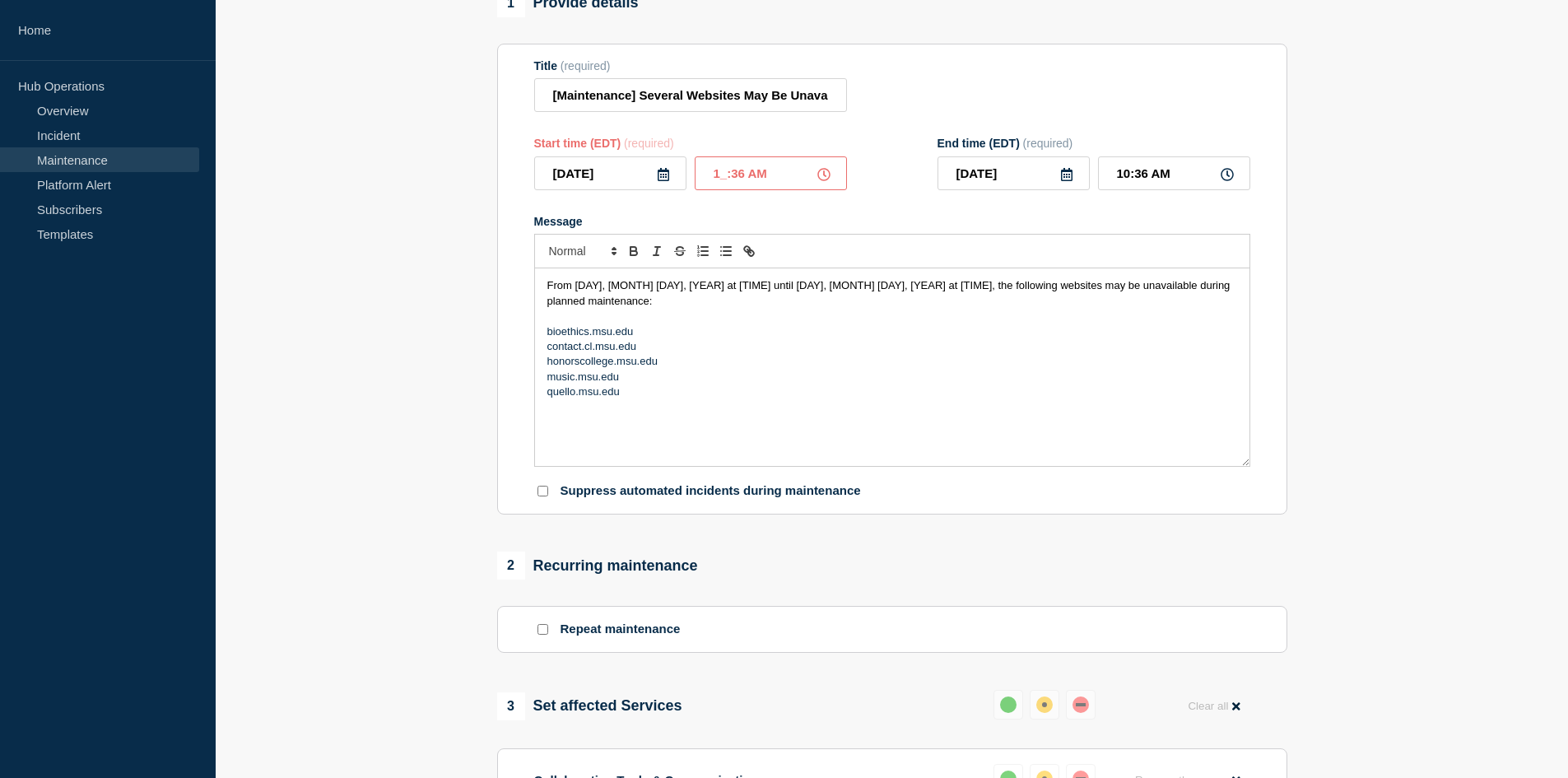 type on "12:36 PM" 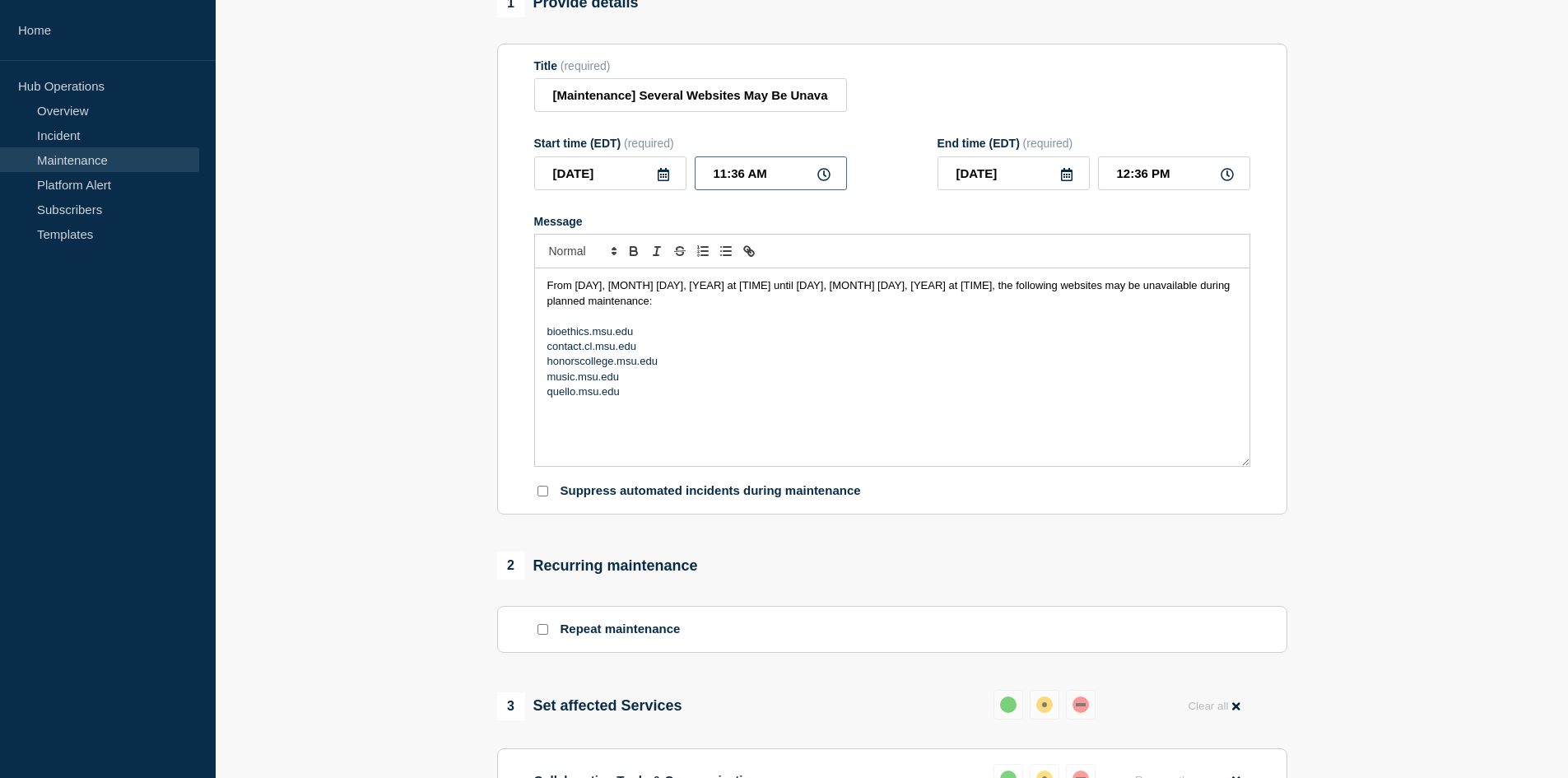 type on "11:06 AM" 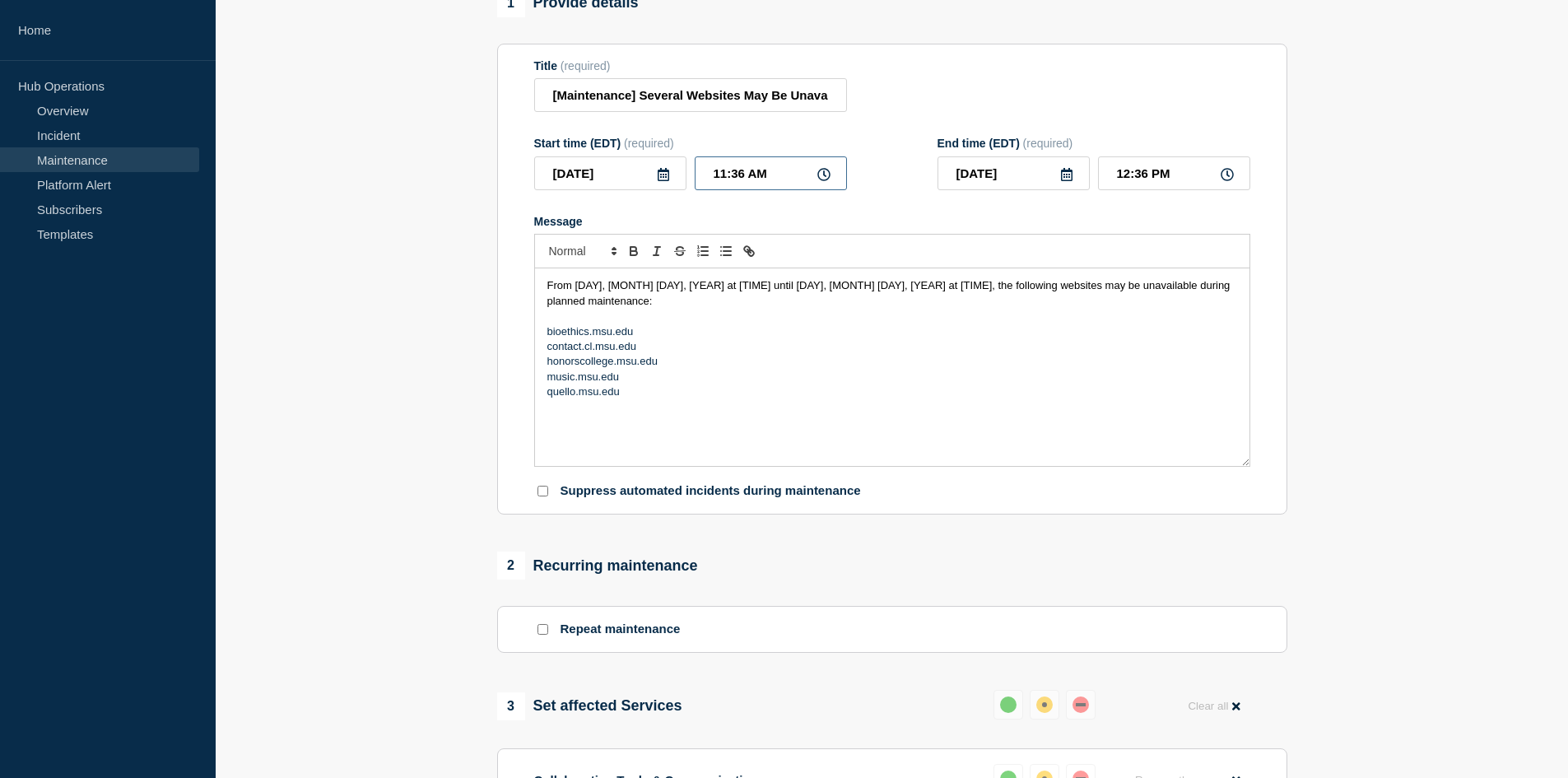 type on "12:06 PM" 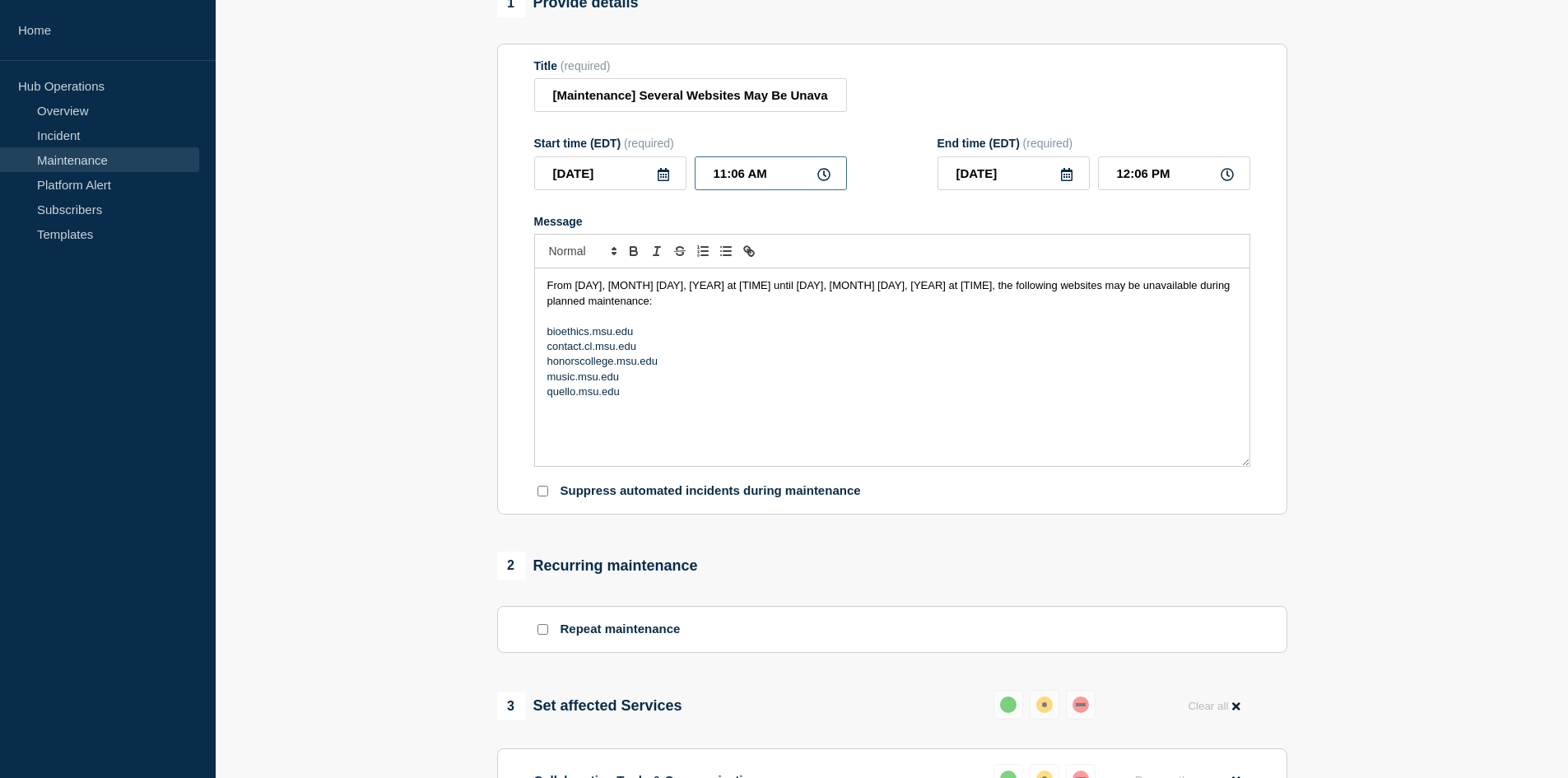 type on "11:00 AM" 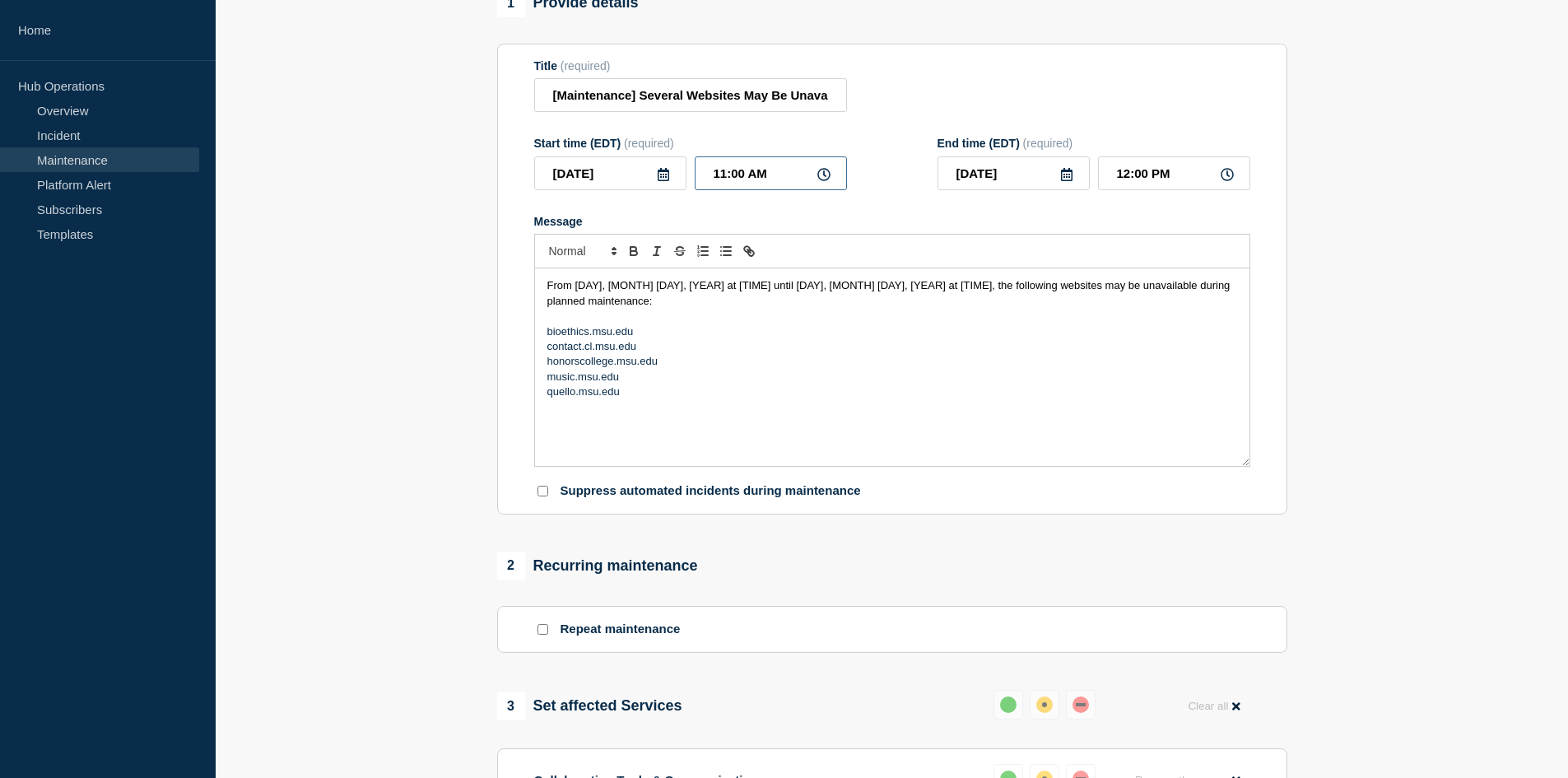 type on "11:00 PM" 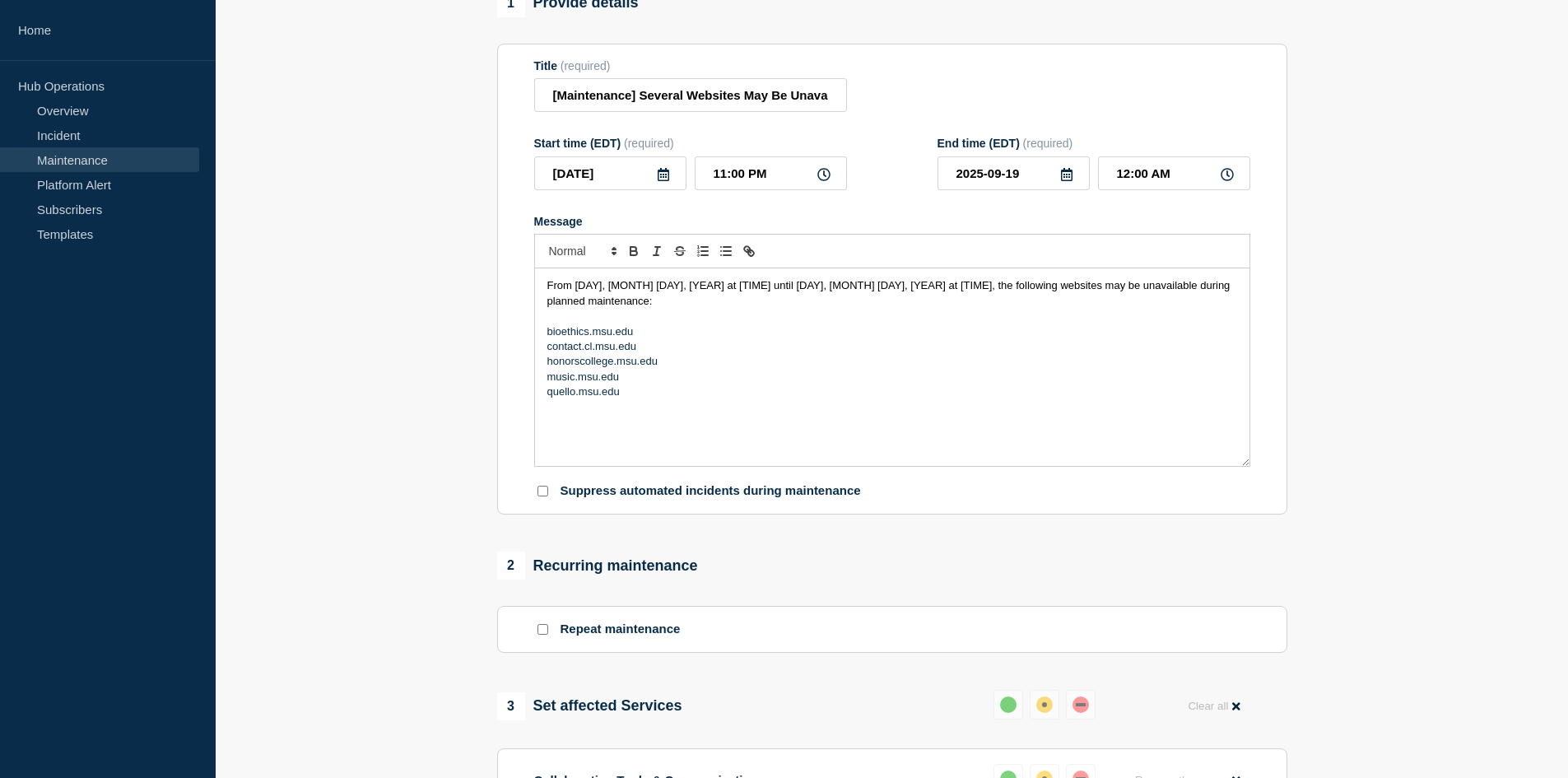 click on "Title  (required) [Maintenance] Several Websites May Be Unavailable During Planned Maintenance on [DATE] [TIME] to [DATE] [TIME] Start time (EDT)  (required) [DATE] [TIME] End time (EDT)  (required) [DATE] [TIME] Message  From [DATE] at [TIME] until [DATE] at [TIME], the following websites may be unavailable during planned maintenance: bioethics.example.com contact.cl.example.com honorscollege.example.com music.example.com quello.example.com Suppress automated incidents during maintenance" 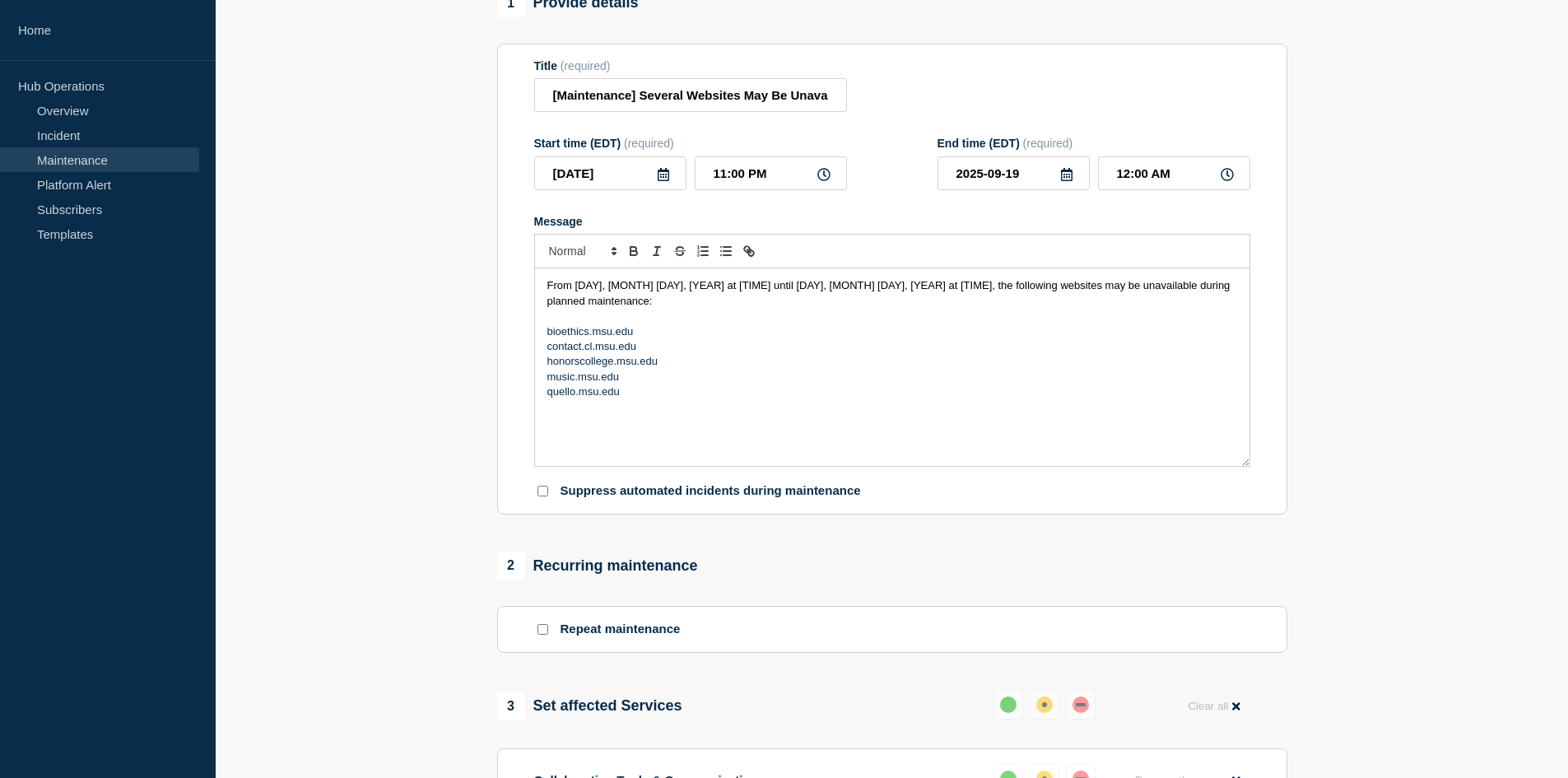 click on "1 Provide details Title (required) [Maintenance] Several Websites May Be Unavailable During Planned Maintenance on [DATE] [TIME] to [DATE] [TIME] Start time ([TIMEZONE]) (required) [DATE] [TIME] End time ([TIMEZONE]) (required) [DATE] [TIME] Message From [DAY], [MONTH] [DAY], [YEAR] at [TIME] until [DAY], [MONTH] [DAY], [YEAR] at [TIME], the following websites may be unavailable during planned maintenance: bioethics.msu.edu contact.cl.msu.edu honorscollege.msu.edu music.msu.edu quello.msu.edu Suppress automated incidents during maintenance 2 Recurring maintenance Repeat maintenance 3 Set affected Services Reset Clear all Collaboration Tools & Communication Reset Remove the group Remove Website Select Services 4 Notifications Send immediate notification to subscribers Schedule additional notifications Create maintenance Cancel Save as draft" at bounding box center [891, 603] 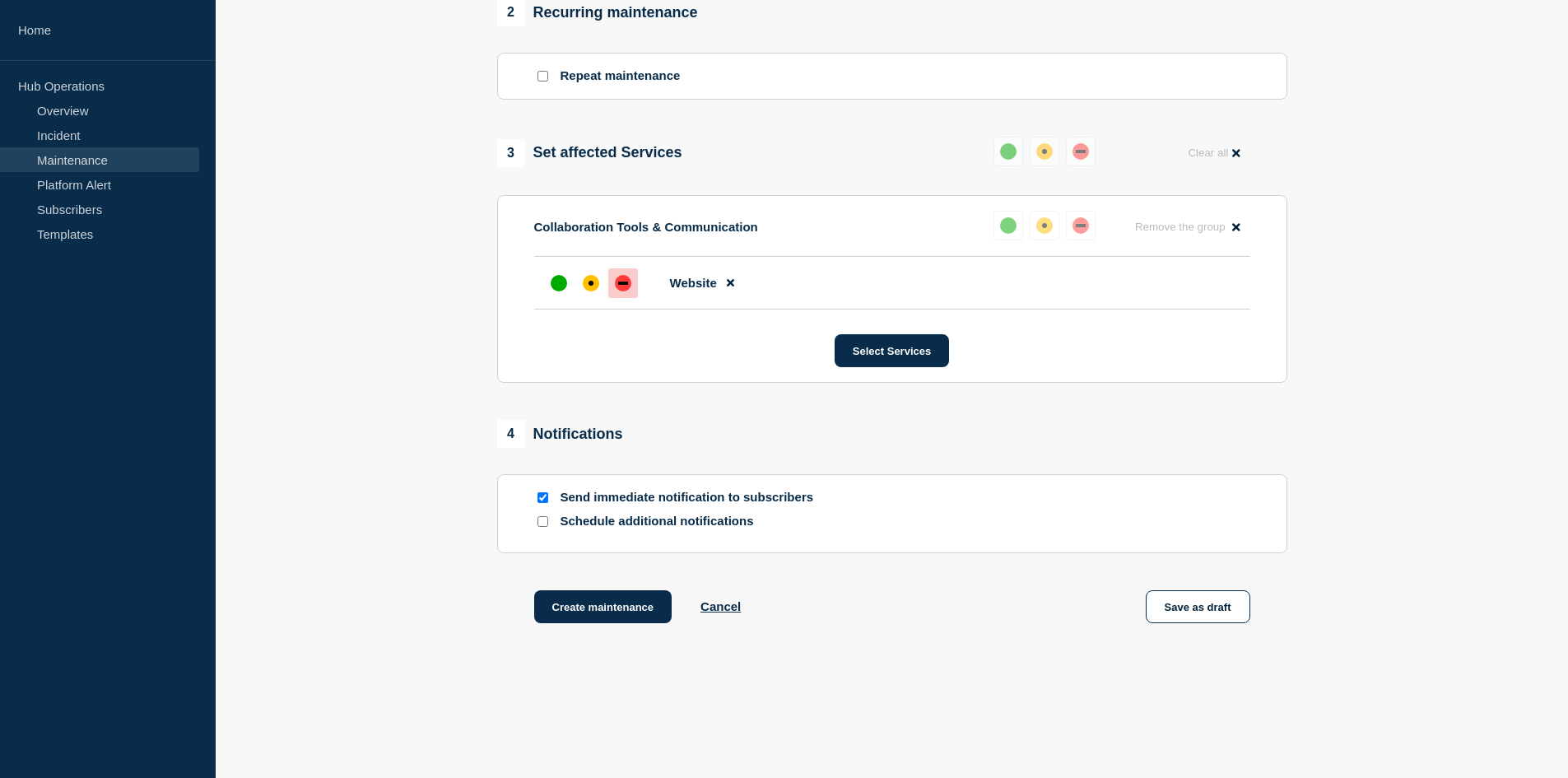 scroll, scrollTop: 738, scrollLeft: 0, axis: vertical 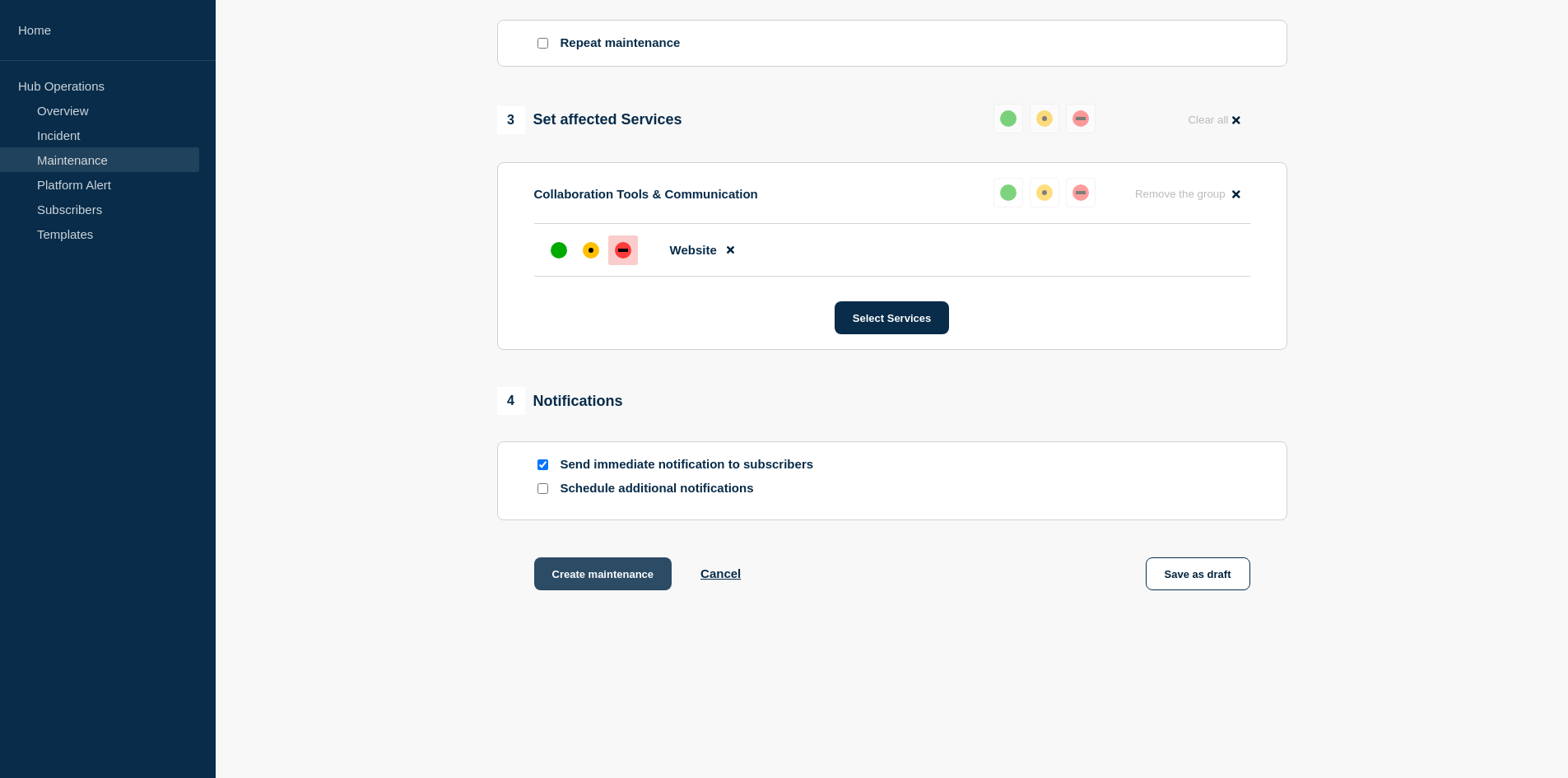 click on "Create maintenance" at bounding box center (603, 574) 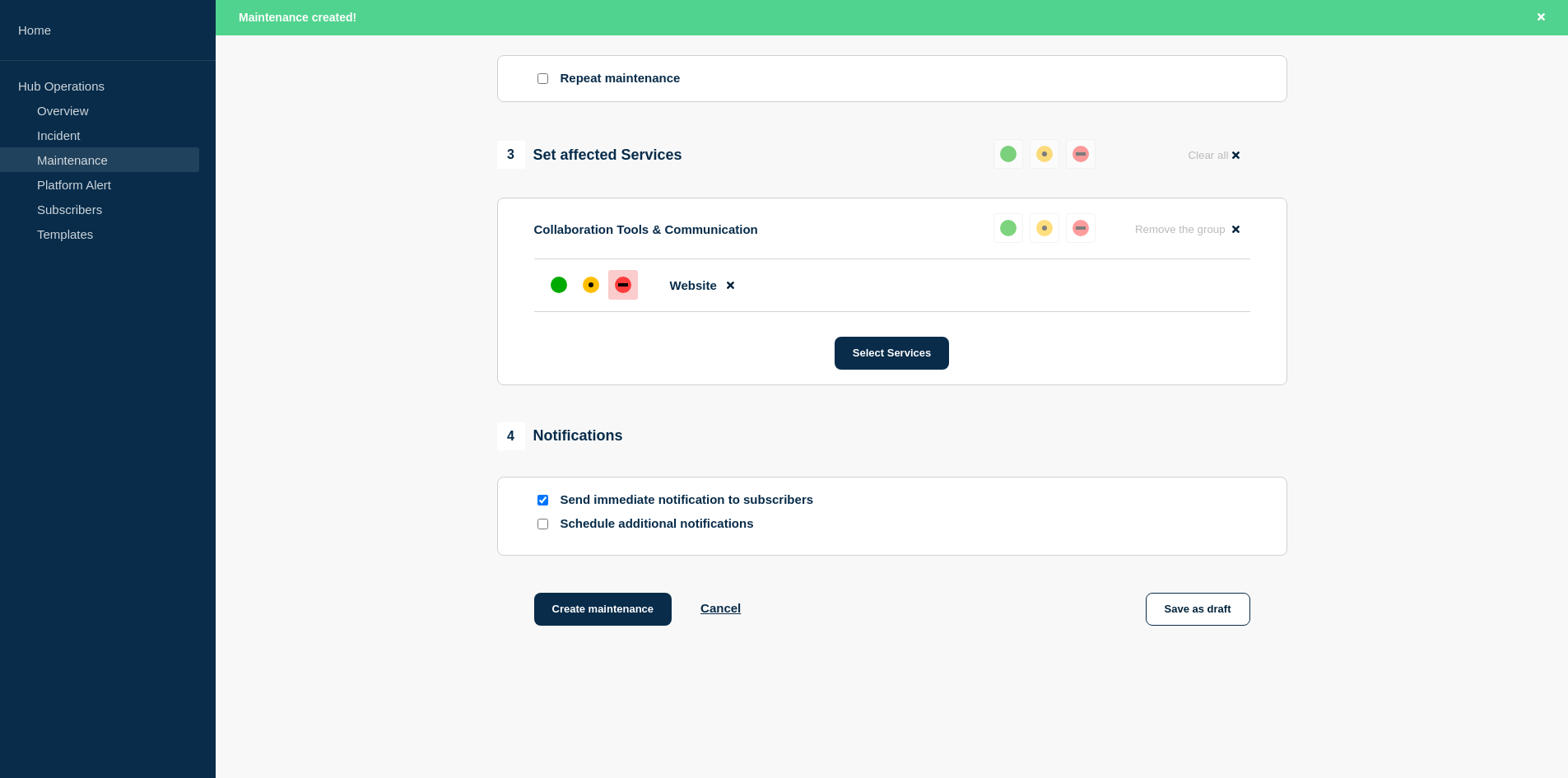 scroll, scrollTop: 774, scrollLeft: 0, axis: vertical 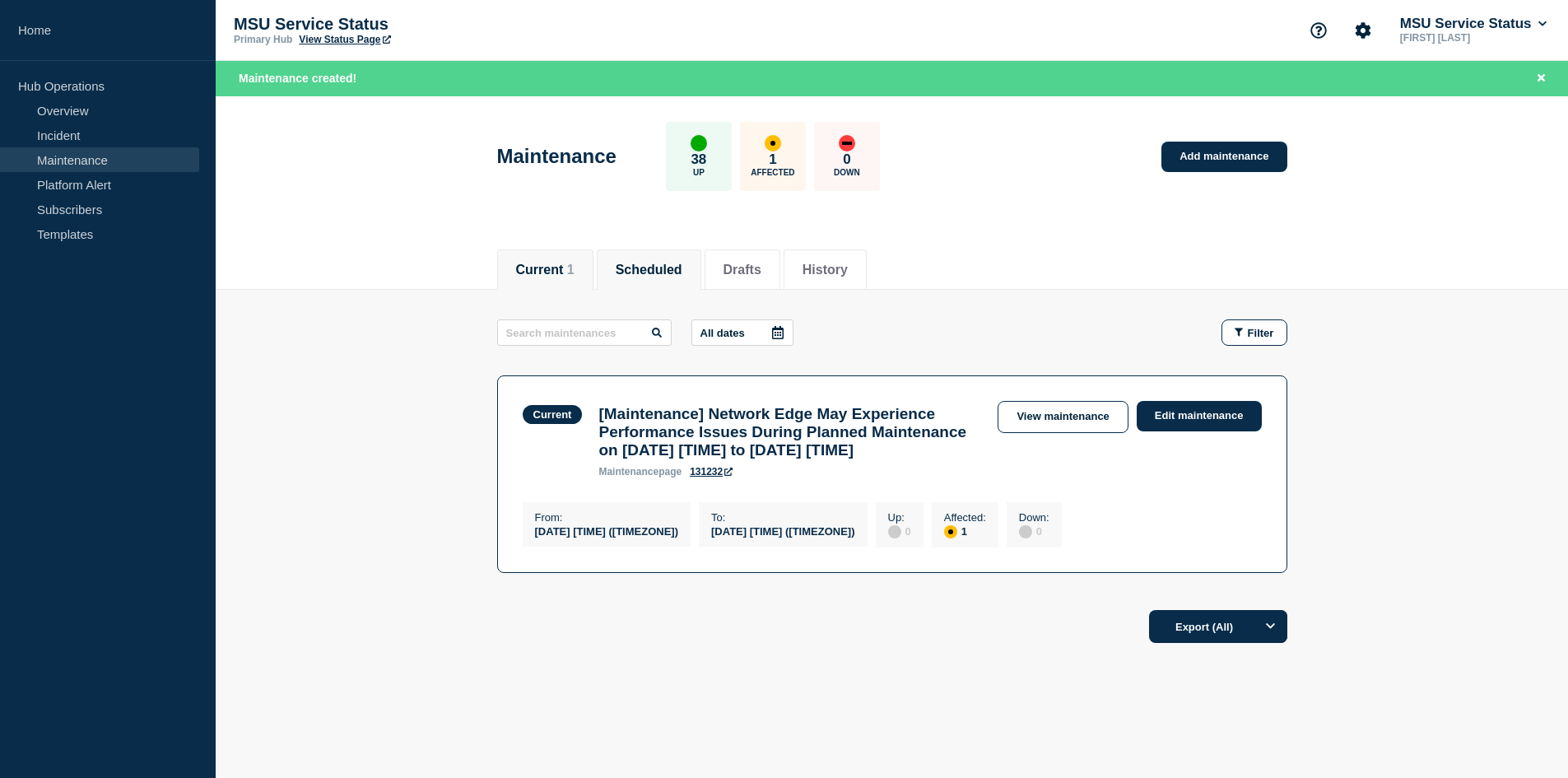 click on "Scheduled" at bounding box center [649, 270] 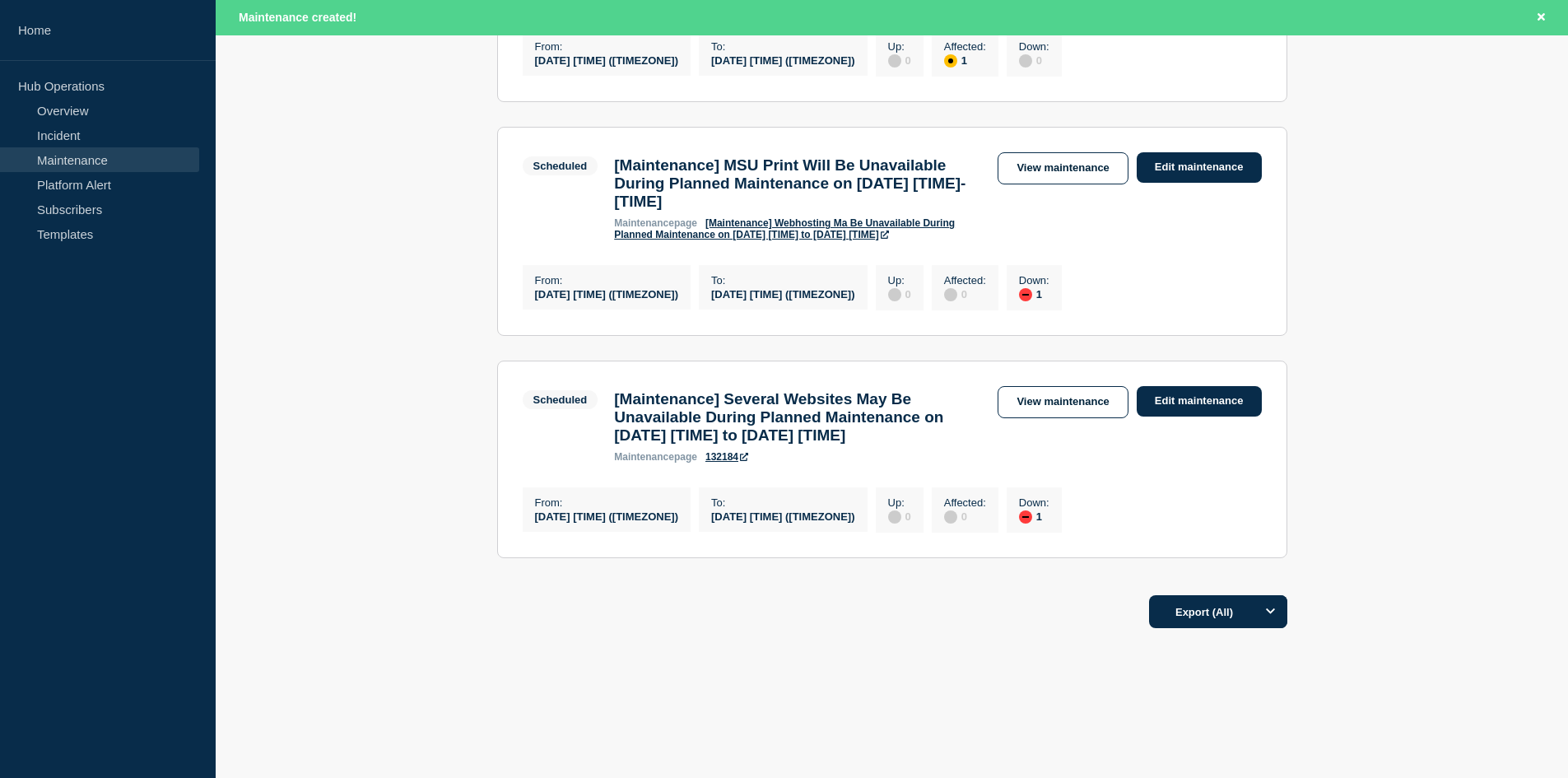 scroll, scrollTop: 2052, scrollLeft: 0, axis: vertical 